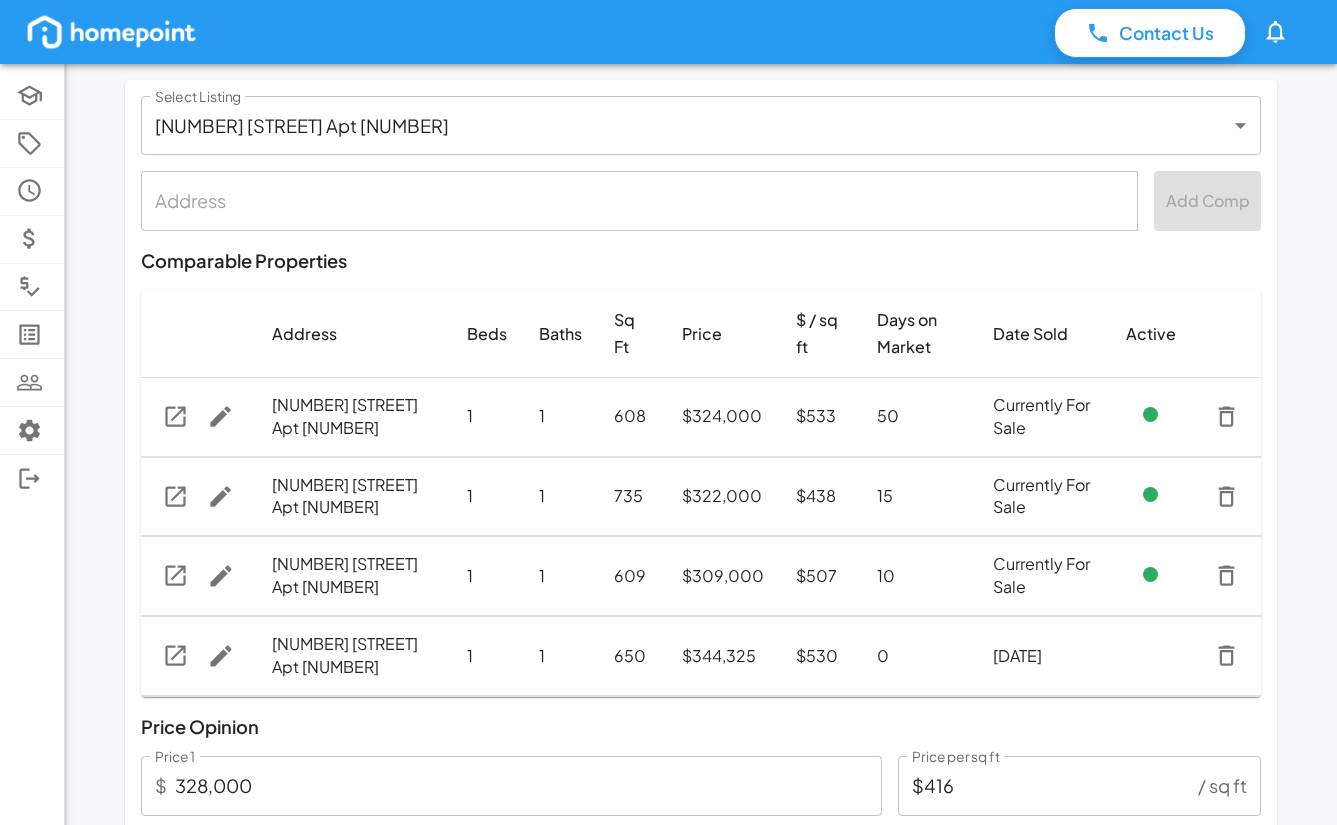 scroll, scrollTop: 605, scrollLeft: 0, axis: vertical 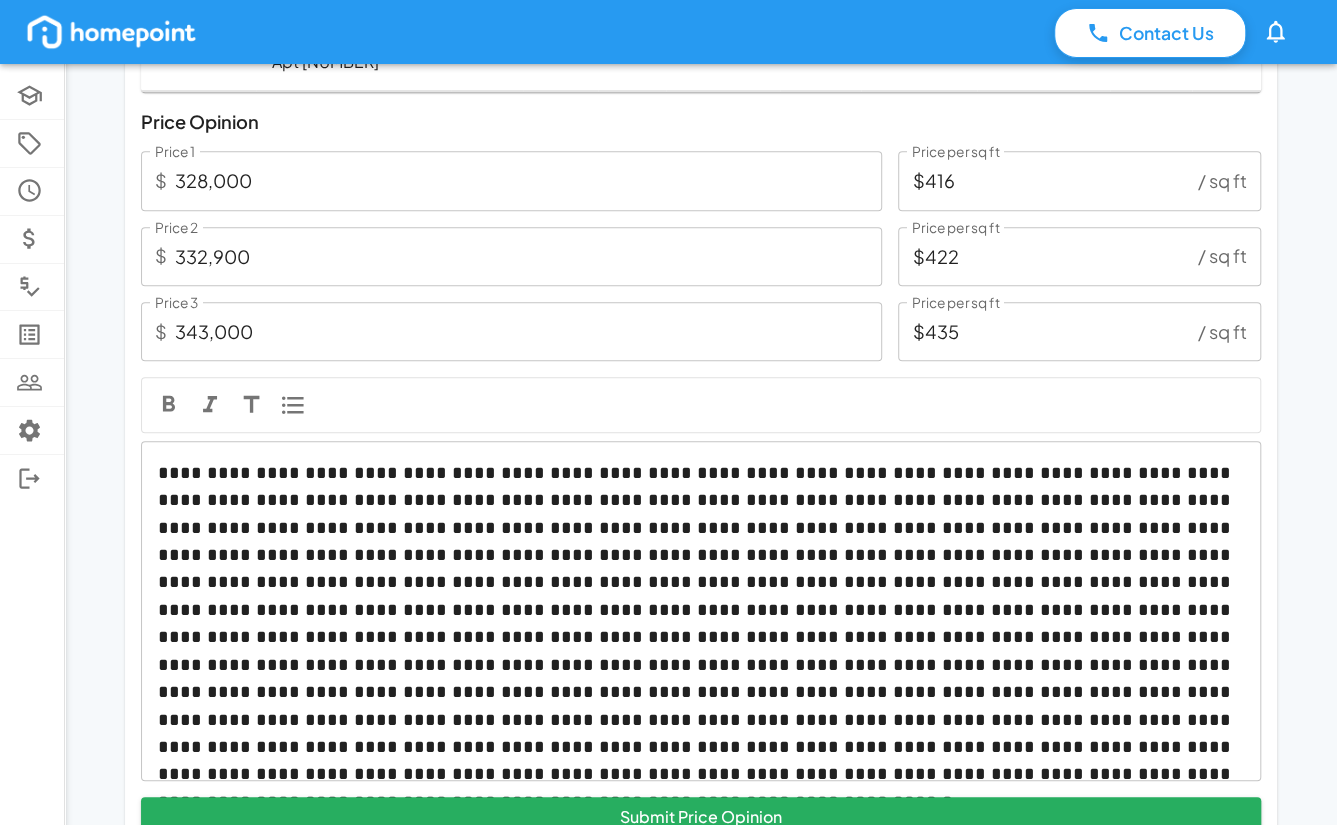 click on "**********" at bounding box center [668, 152] 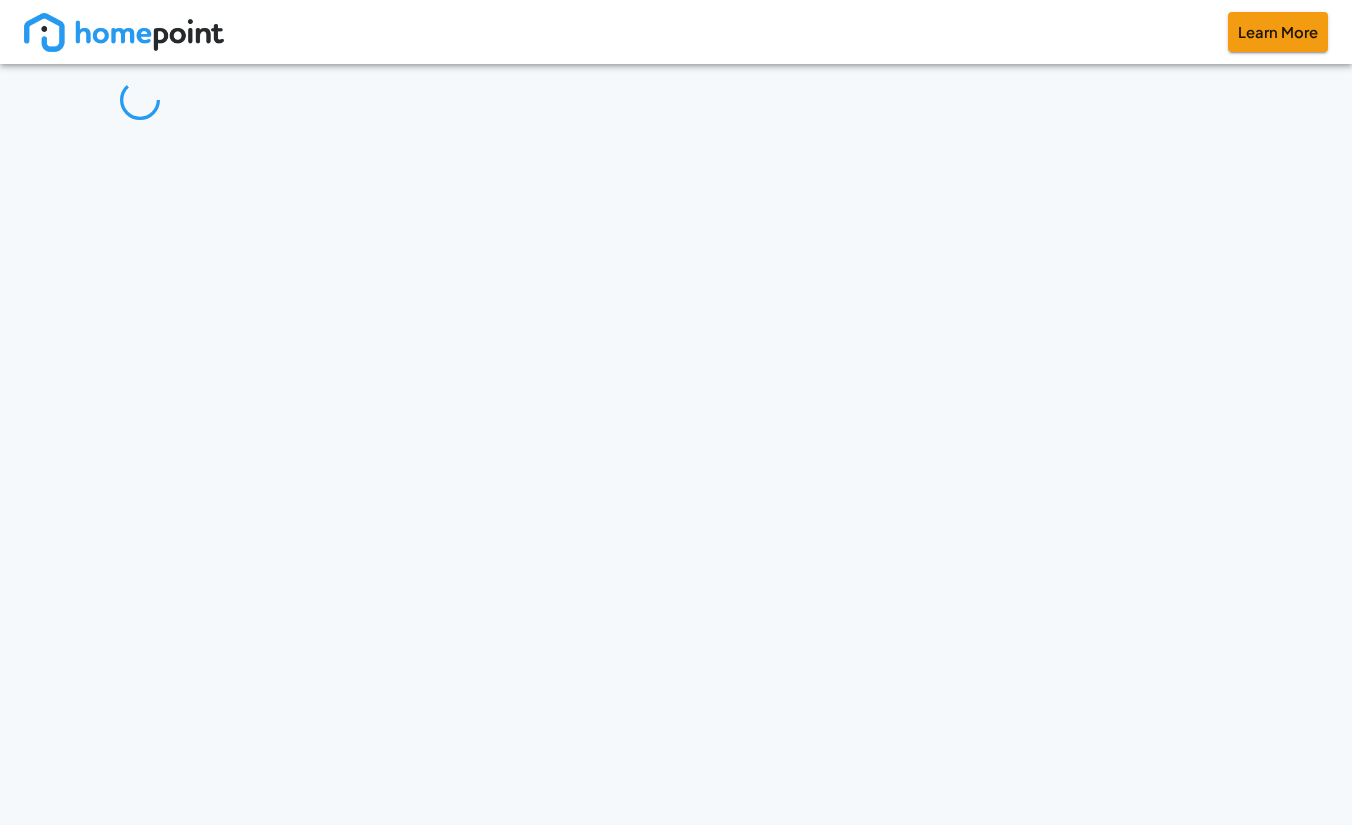 scroll, scrollTop: 0, scrollLeft: 0, axis: both 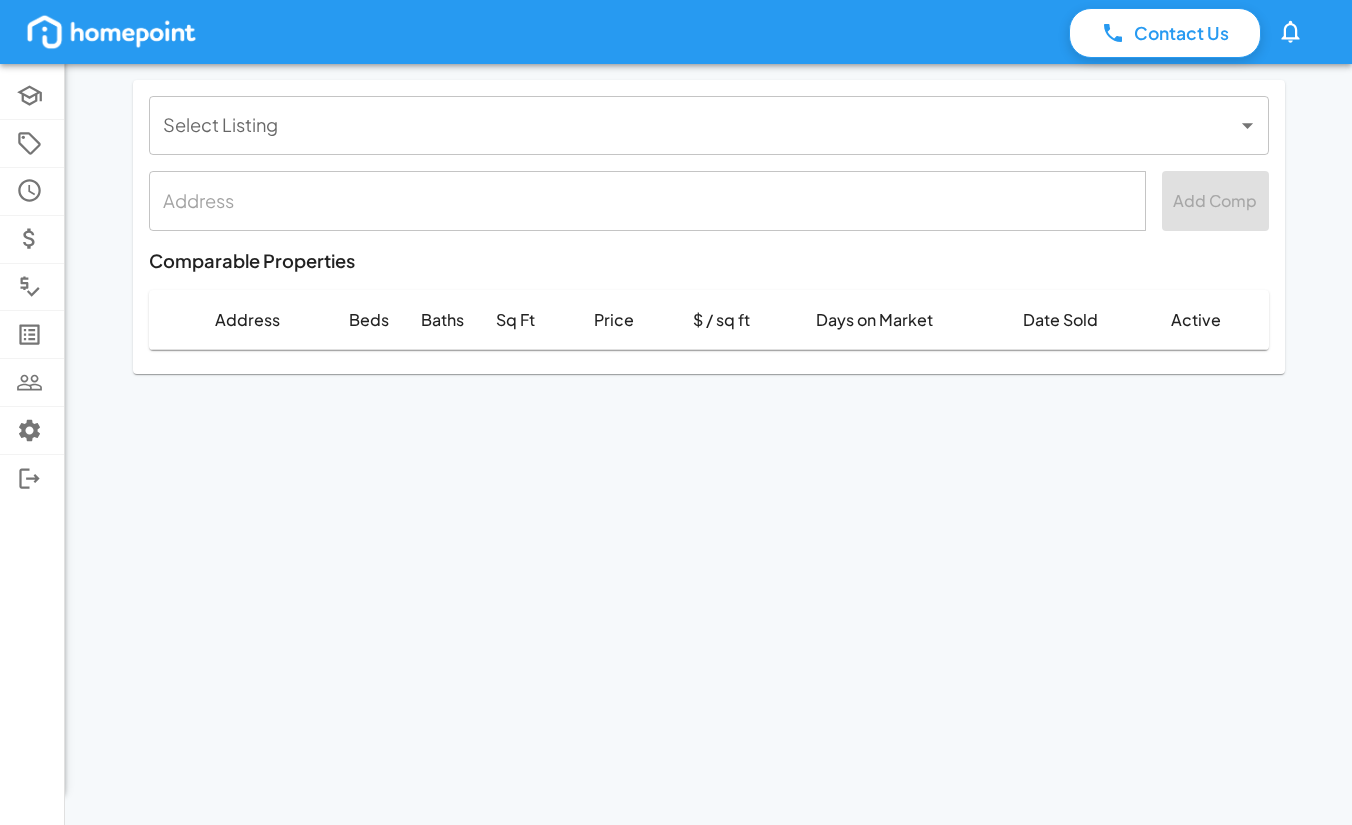 click on "Contact Us 0 Academy Selling Showings Buyer Offers Comps Listings Clients Settings Log Out Select Listing ​ Select Listing ​ Add Comp Comparable Properties Address Beds Baths Sq Ft Price $ / sq ft Days on Market Date Sold Active" at bounding box center (676, 412) 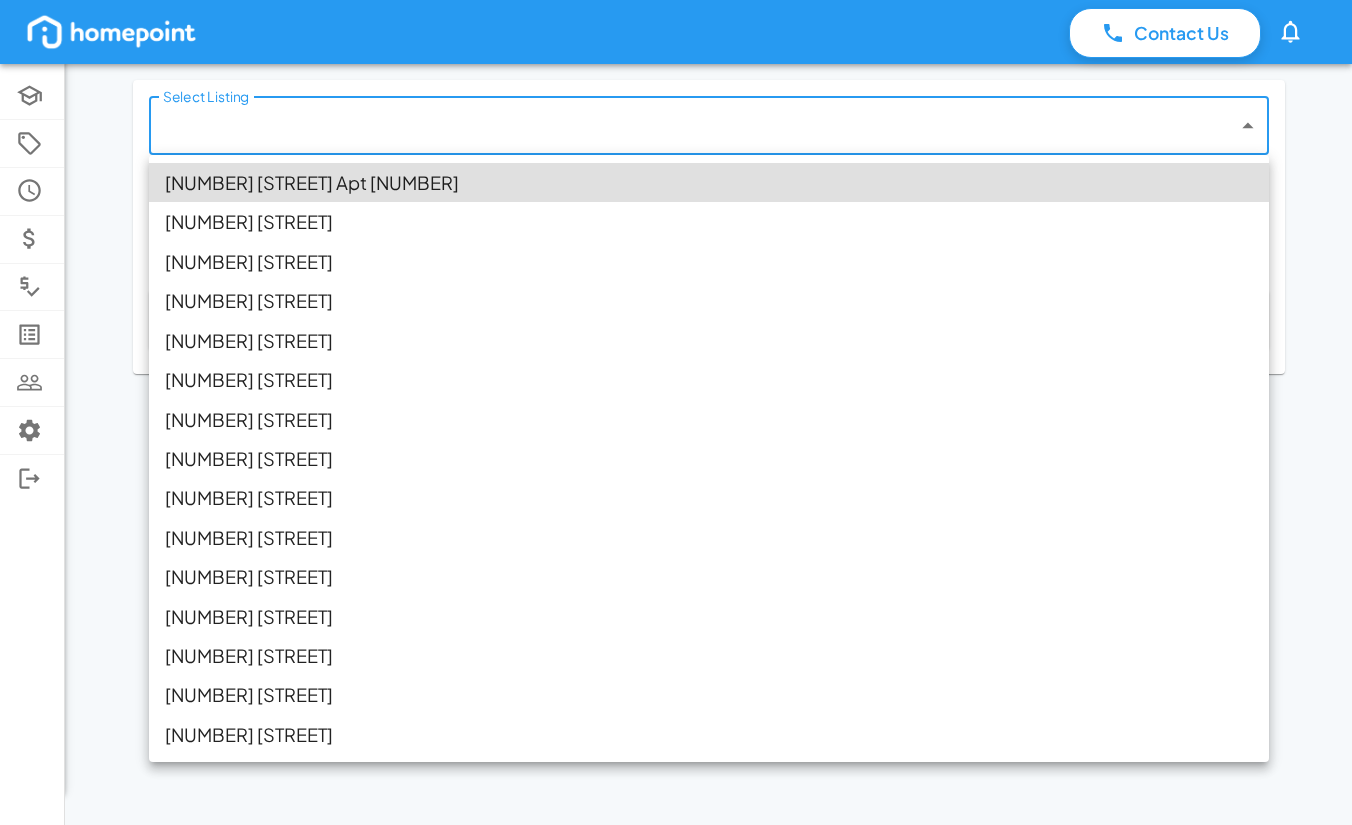 click on "[NUMBER] [STREET] Apt [NUMBER]" at bounding box center (709, 182) 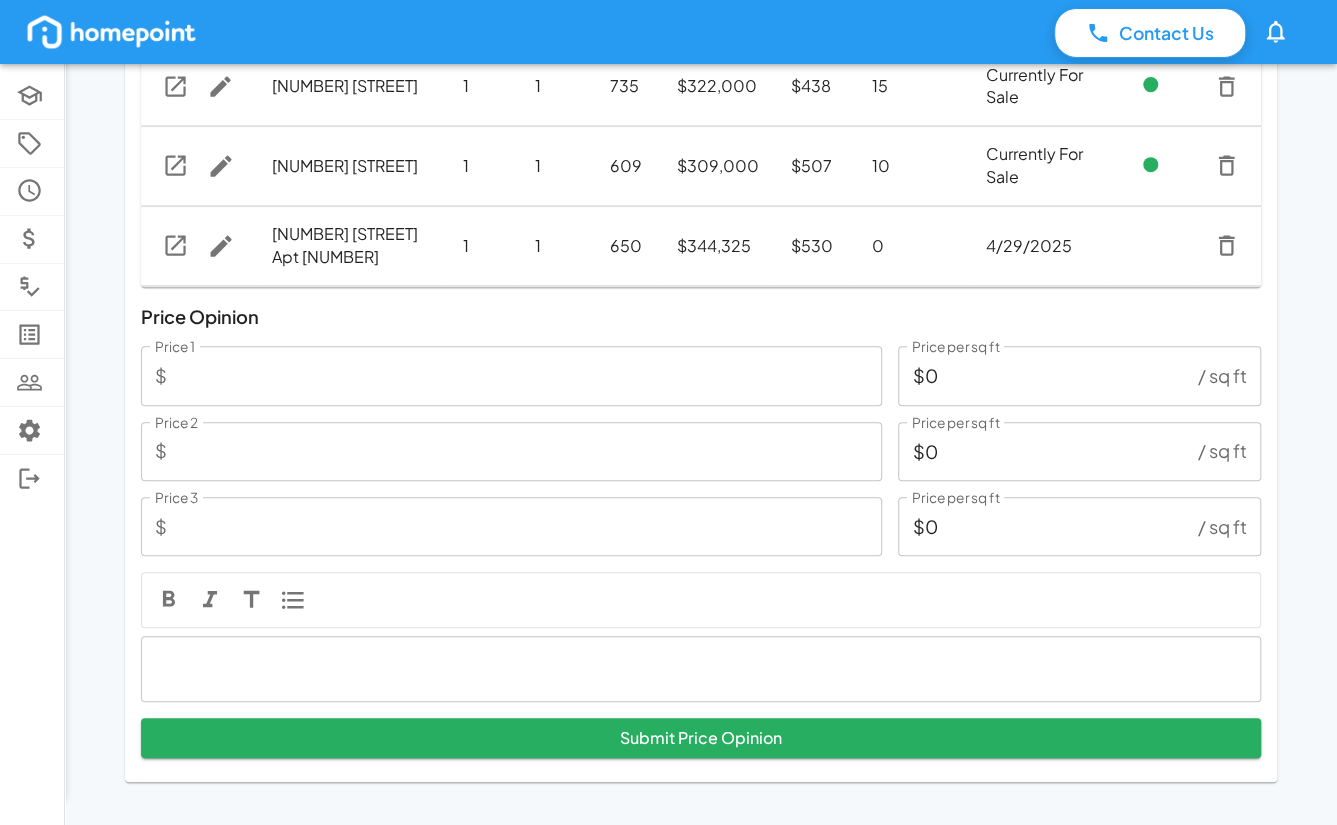 scroll, scrollTop: 404, scrollLeft: 0, axis: vertical 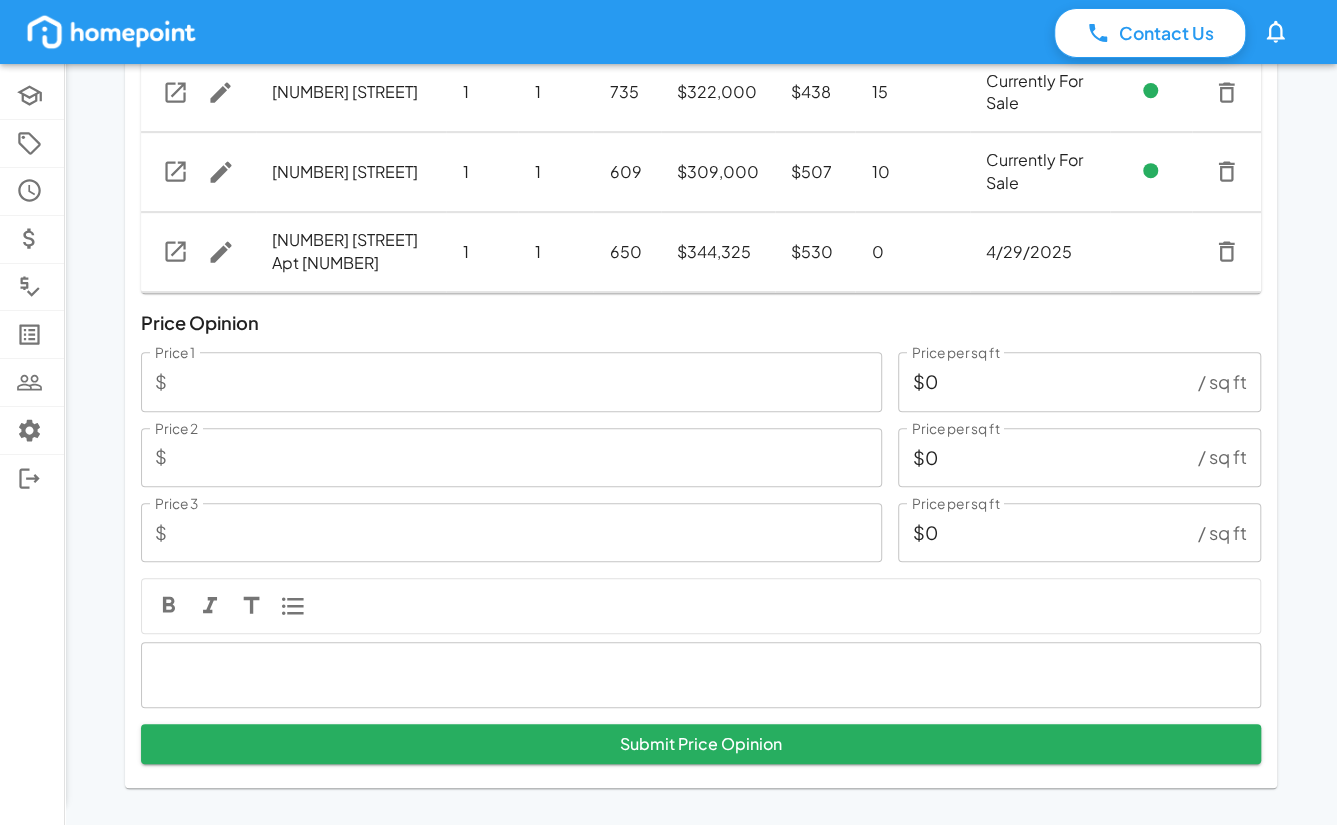 click at bounding box center (701, 674) 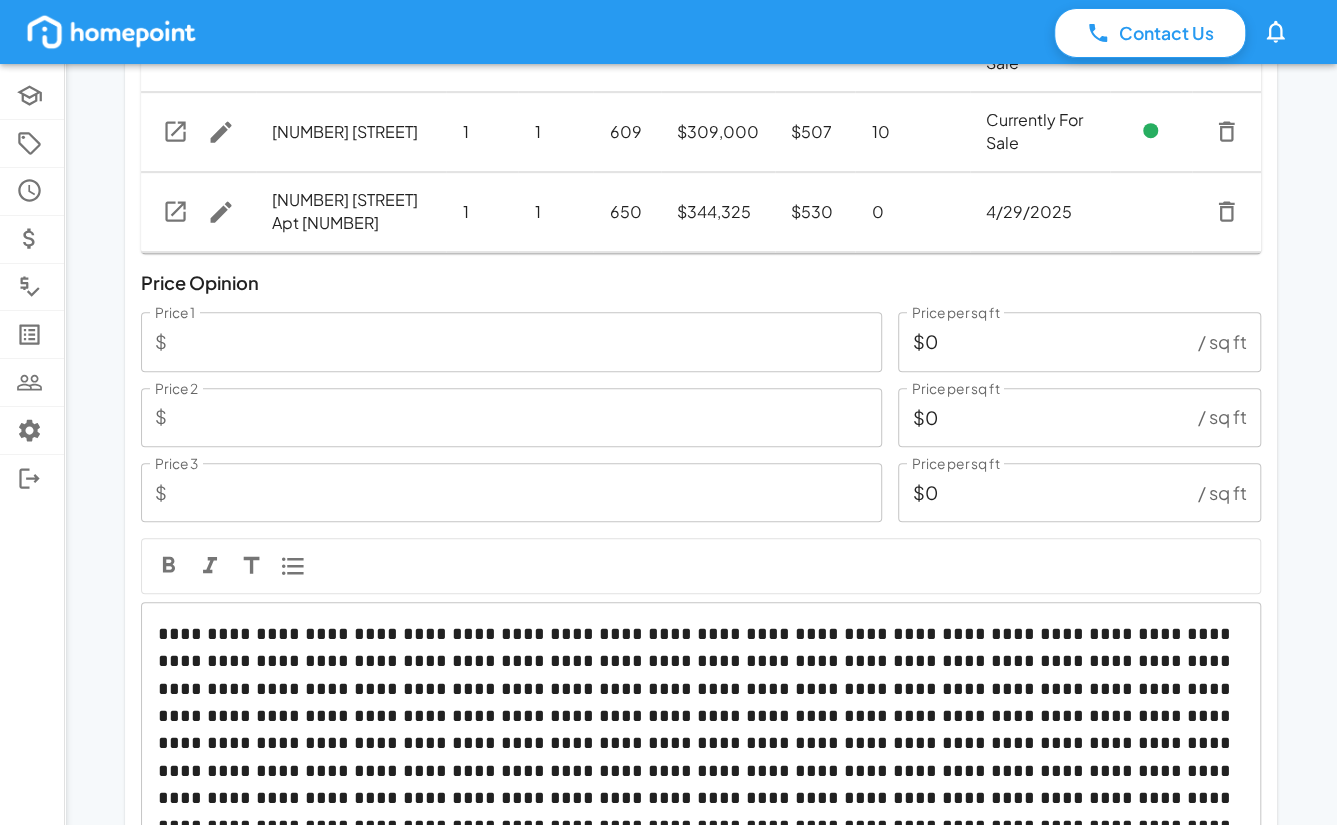 scroll, scrollTop: 447, scrollLeft: 0, axis: vertical 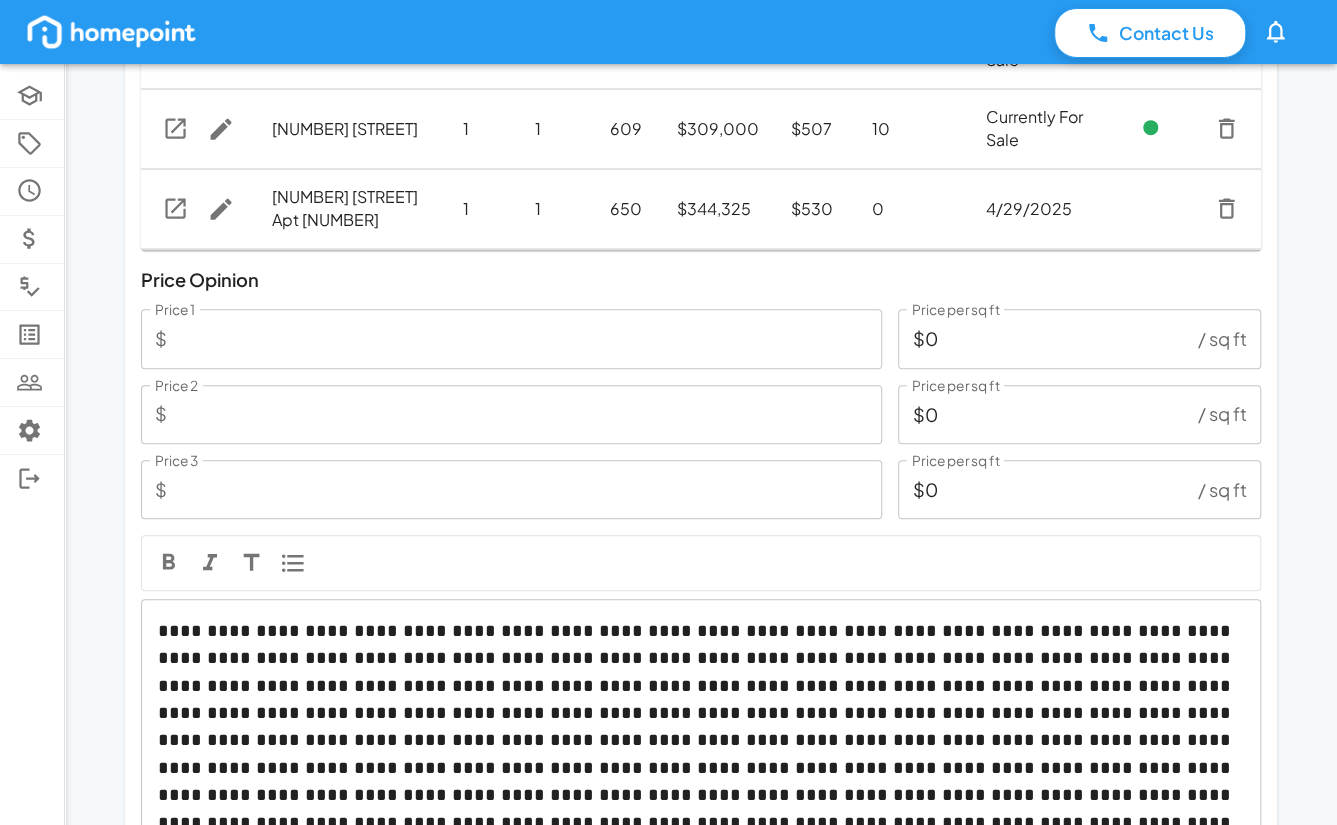 click on "Price 1" at bounding box center (528, 338) 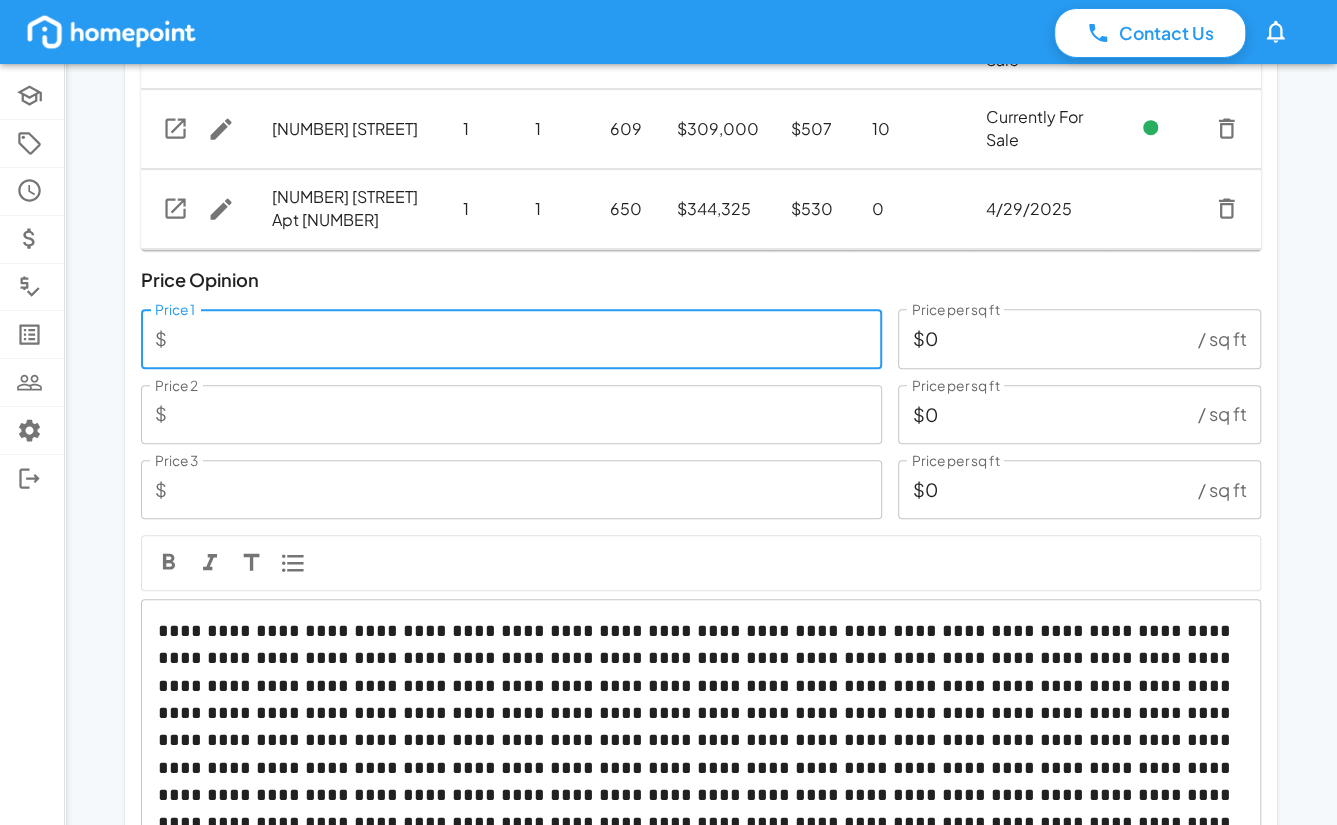 paste on "328,000" 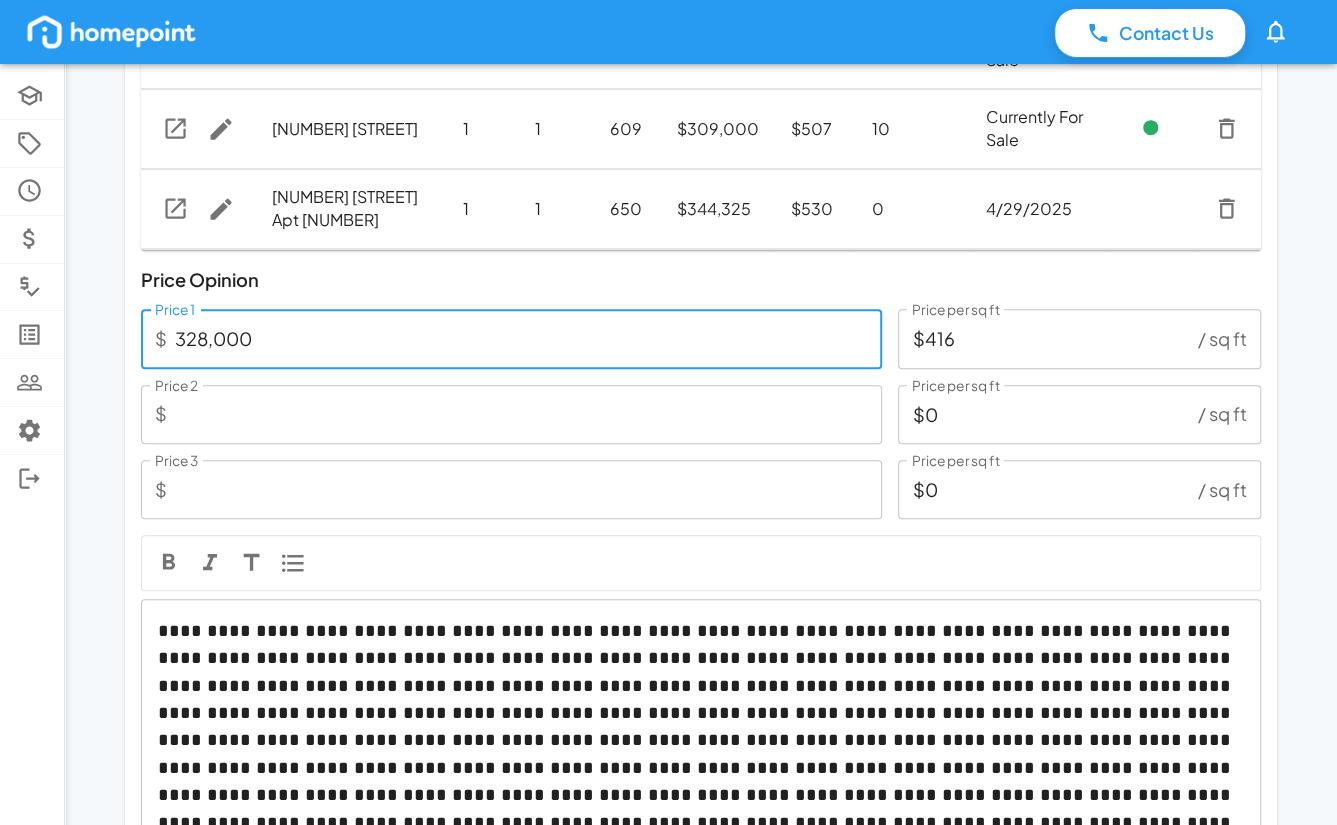 type on "328,000" 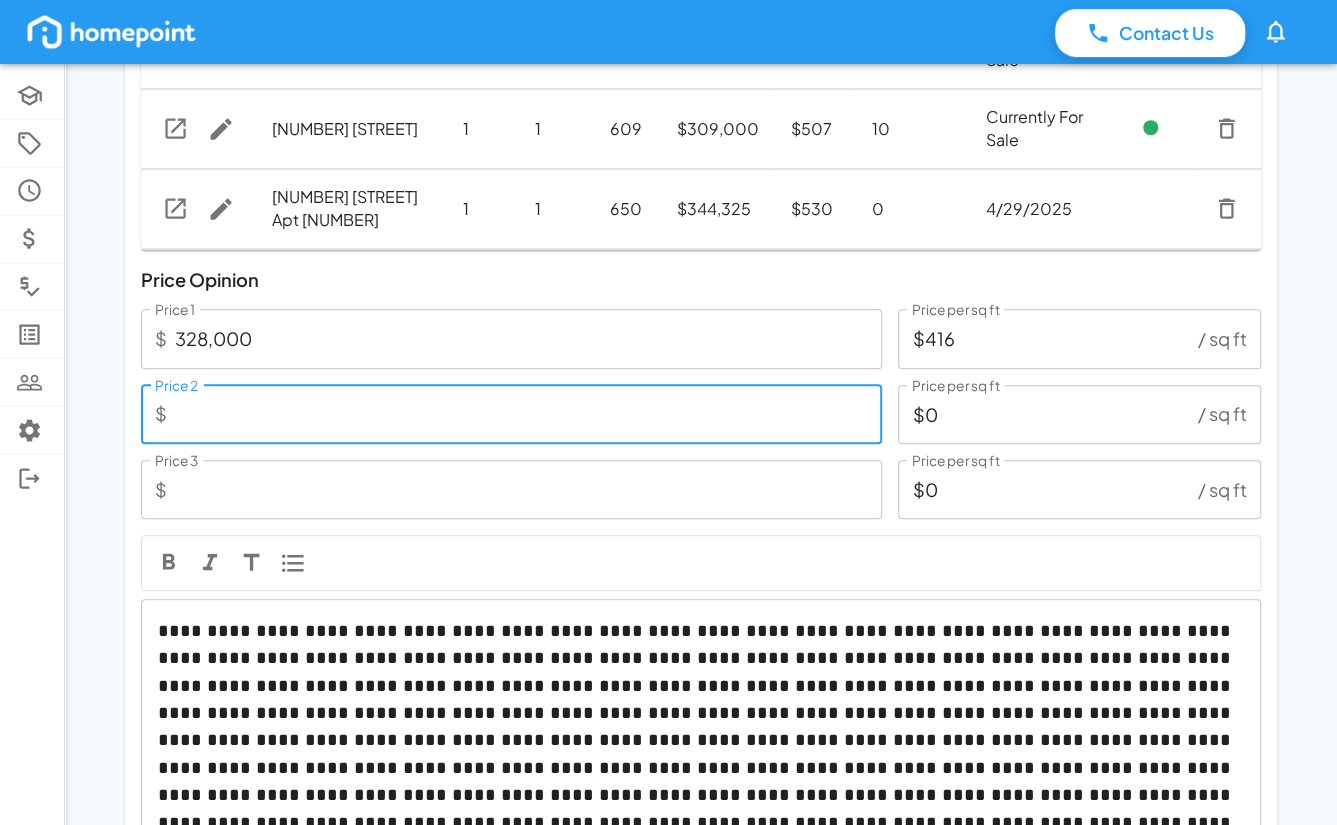 click on "Price 2" at bounding box center (528, 414) 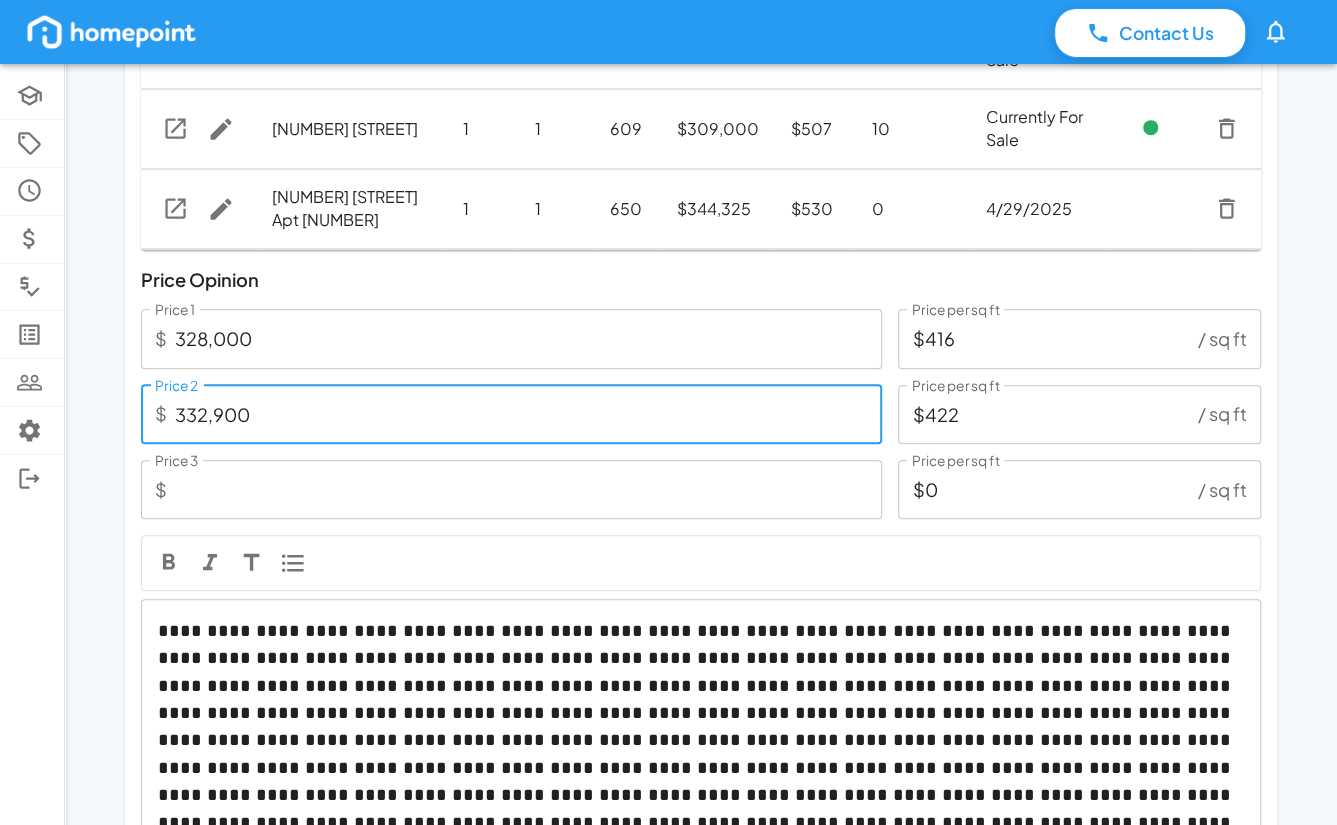 type on "332,900" 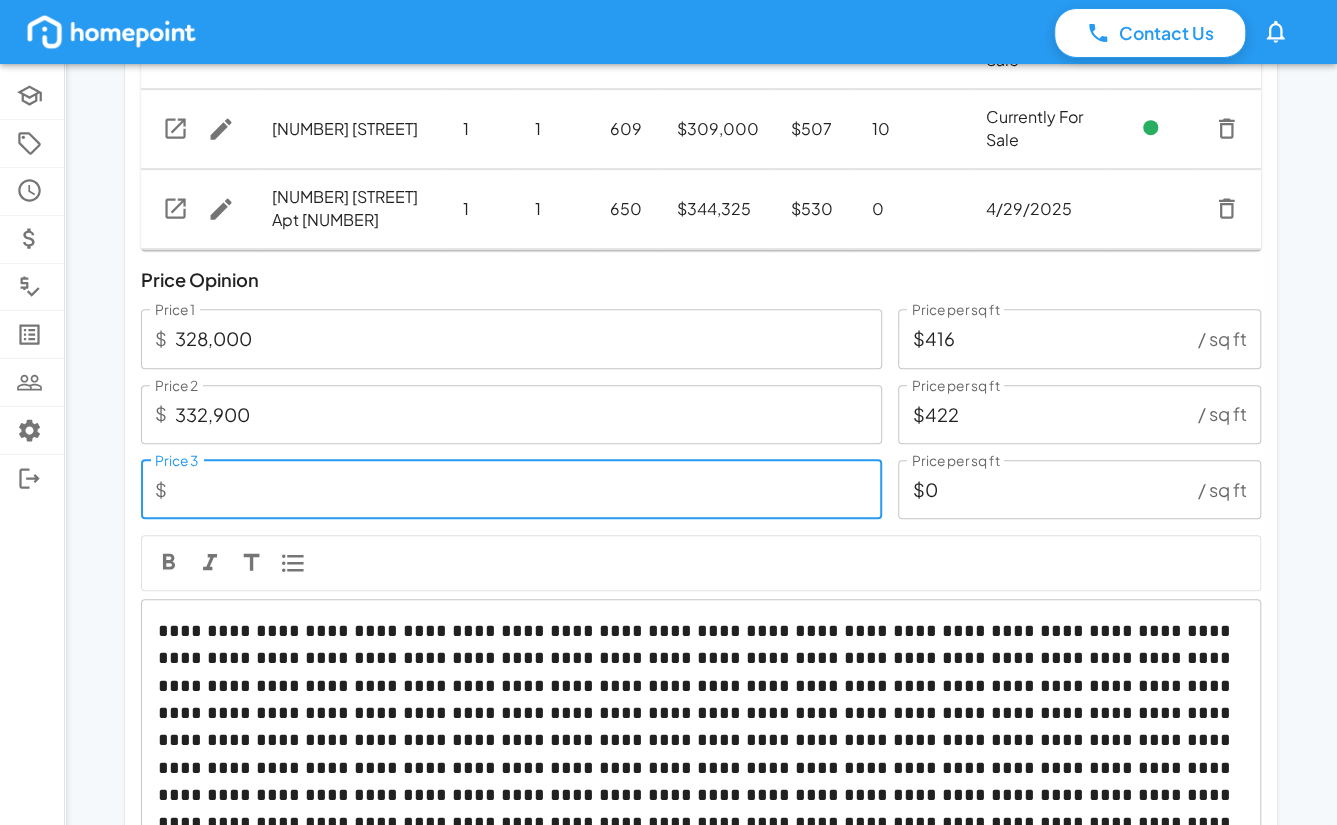 paste on "343,000" 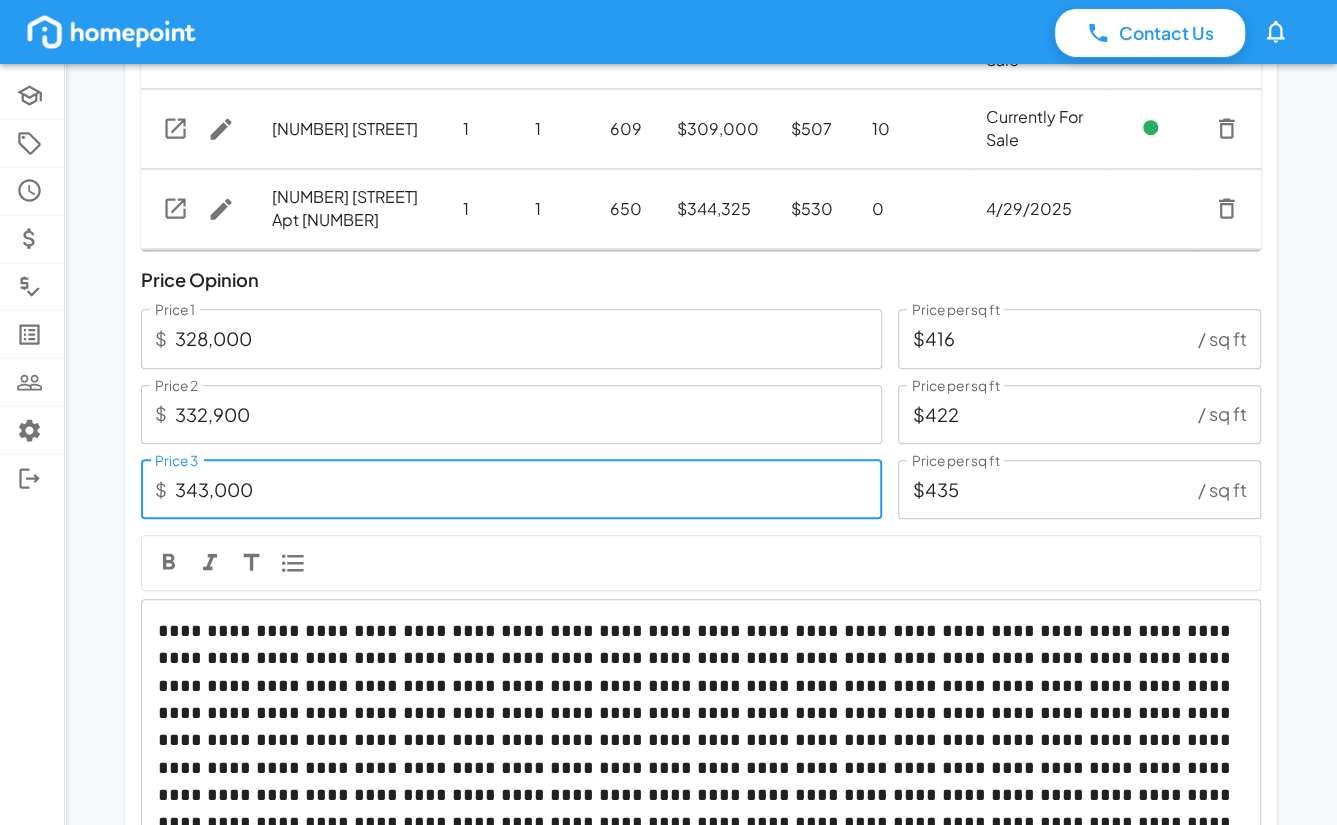 type on "343,000" 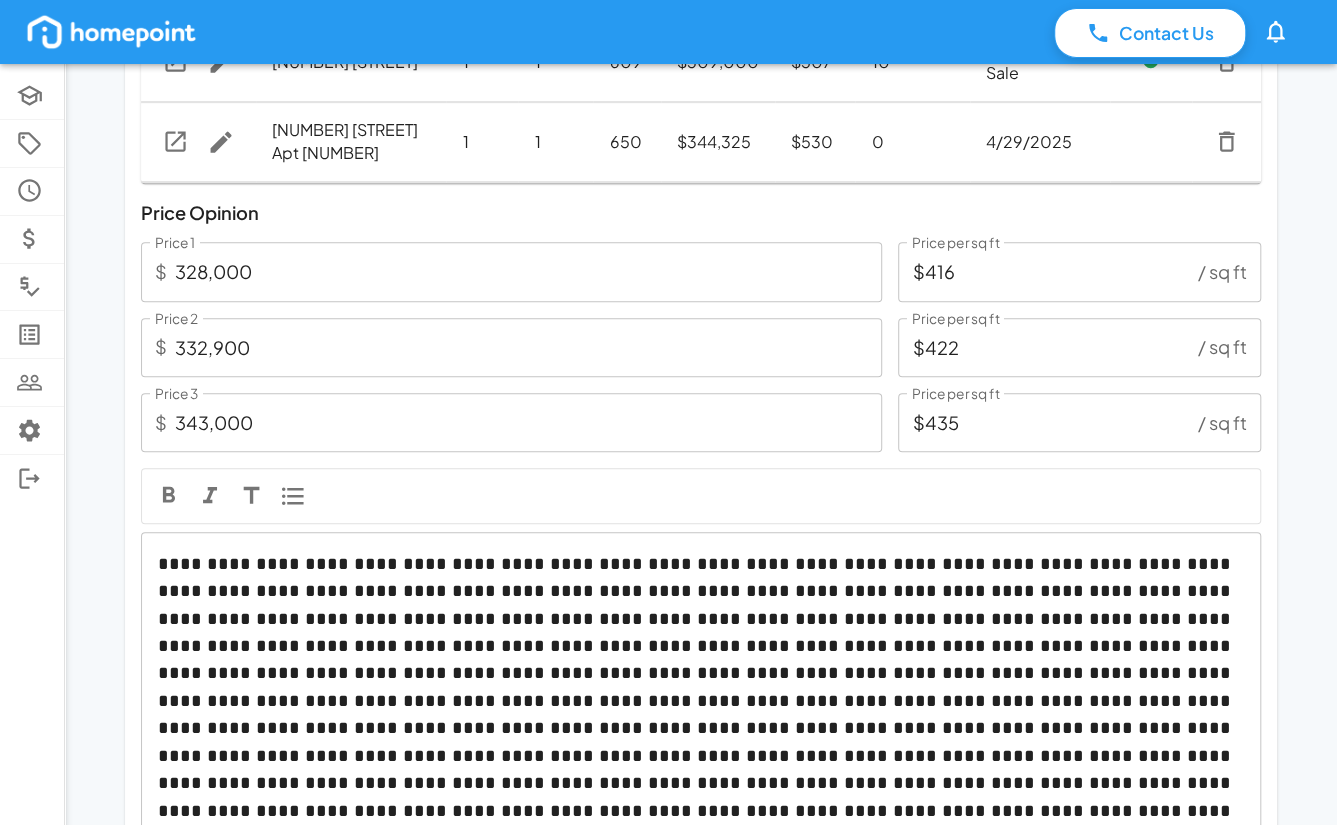scroll, scrollTop: 684, scrollLeft: 0, axis: vertical 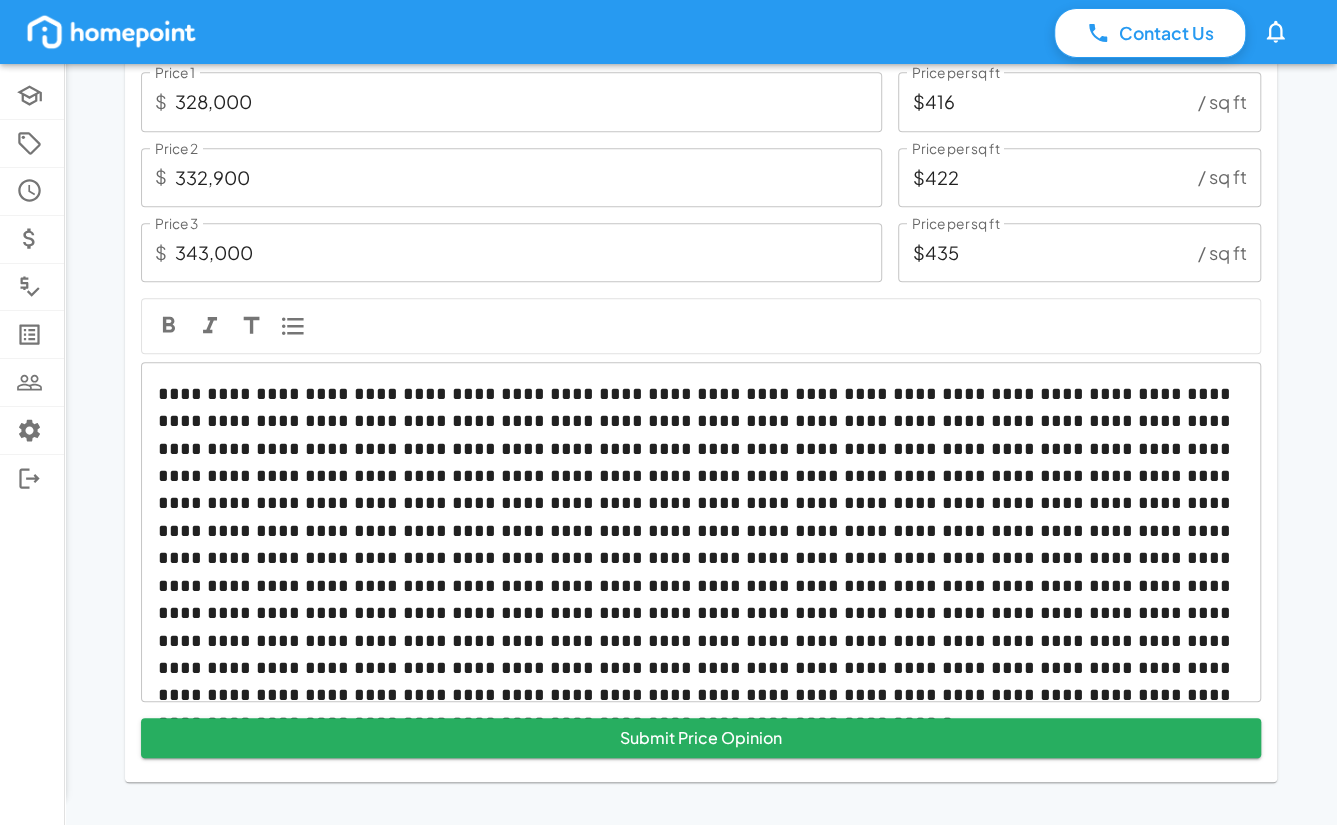 click at bounding box center [701, 532] 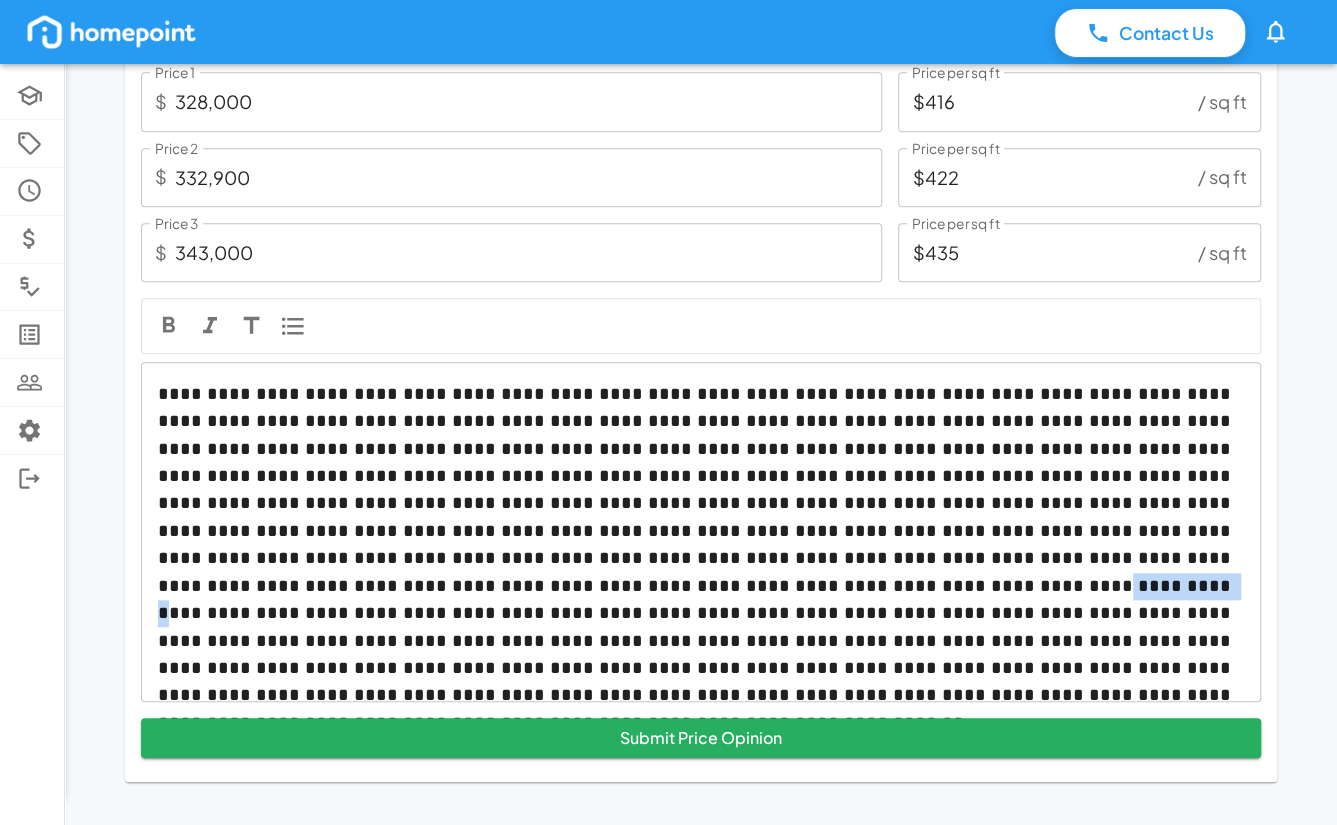 drag, startPoint x: 1024, startPoint y: 557, endPoint x: 910, endPoint y: 565, distance: 114.28036 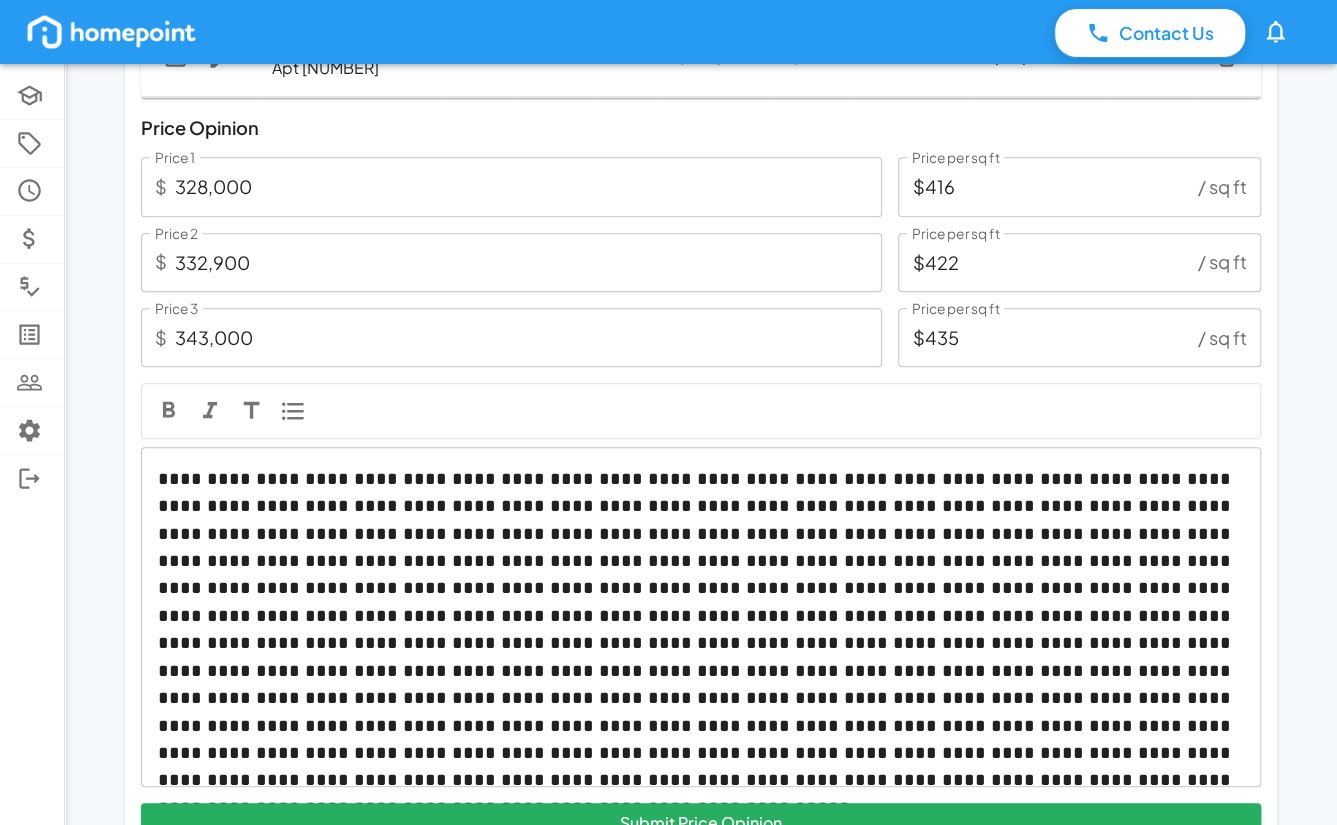 scroll, scrollTop: 684, scrollLeft: 0, axis: vertical 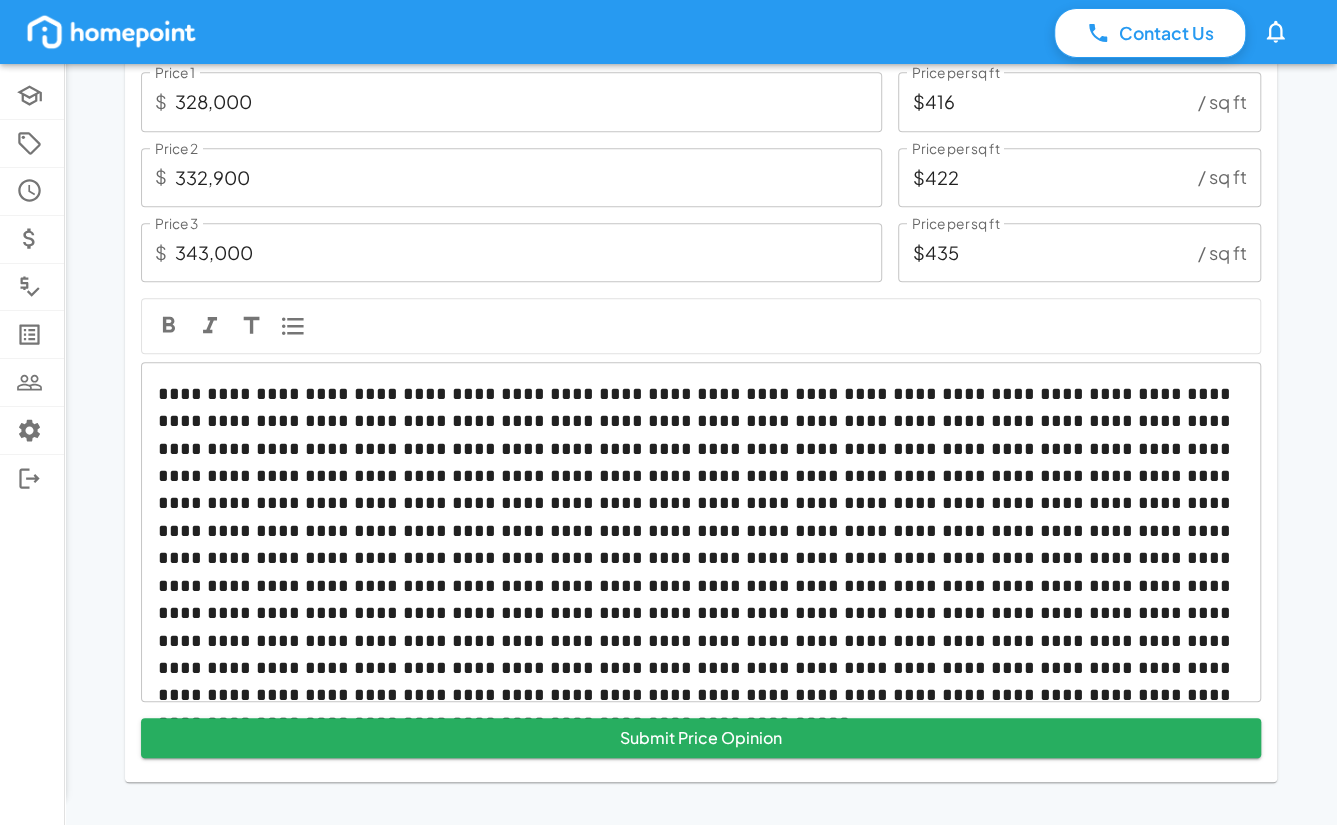 click at bounding box center (701, 532) 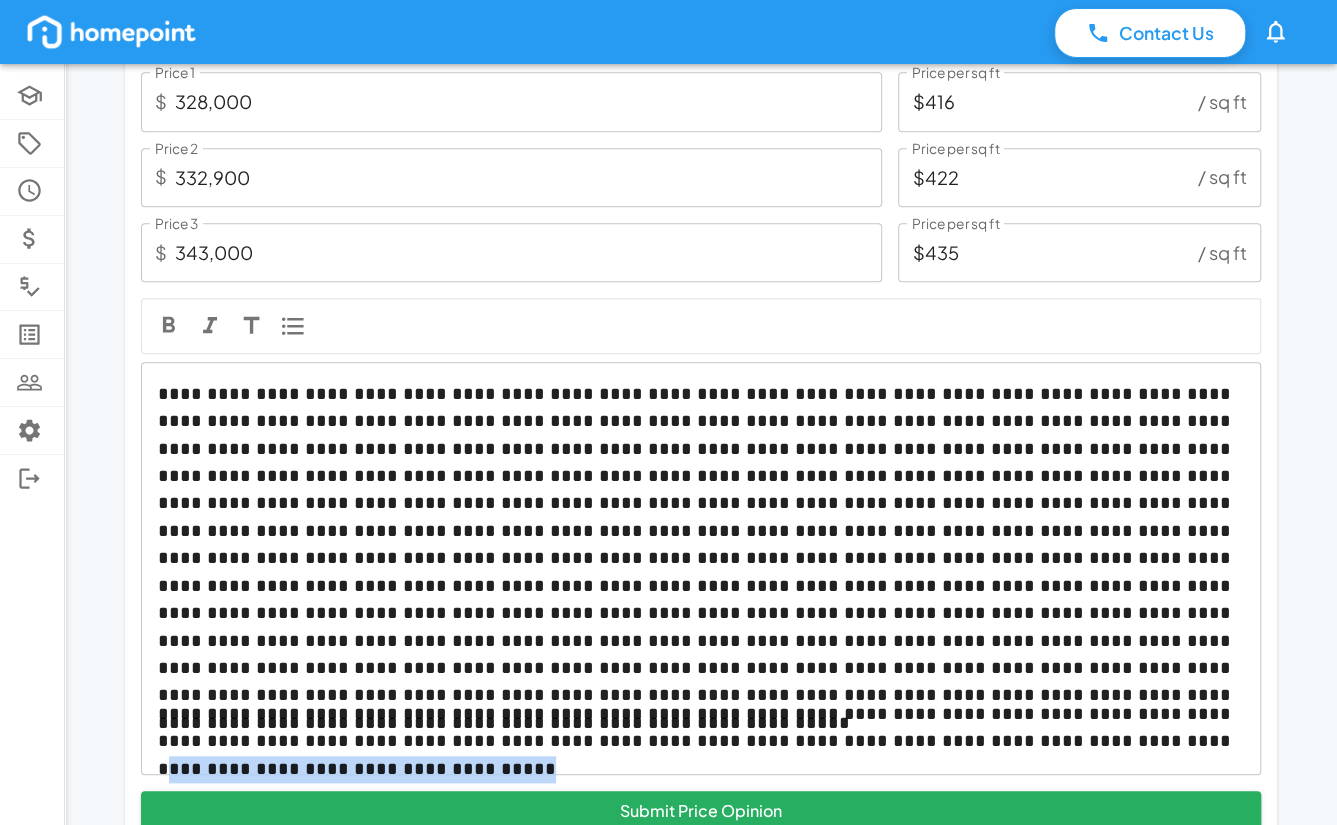 drag, startPoint x: 1200, startPoint y: 738, endPoint x: 819, endPoint y: 735, distance: 381.0118 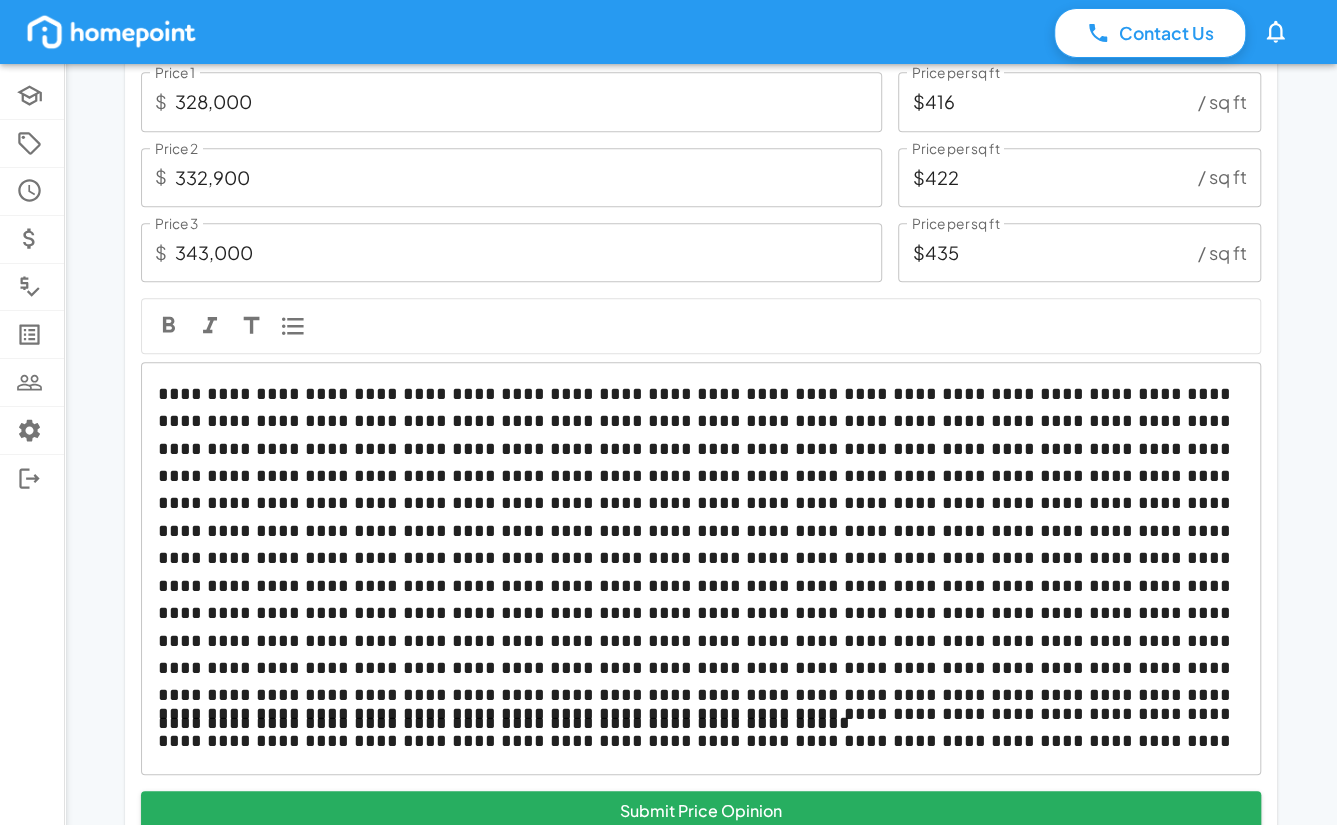 click on "**********" at bounding box center [701, 728] 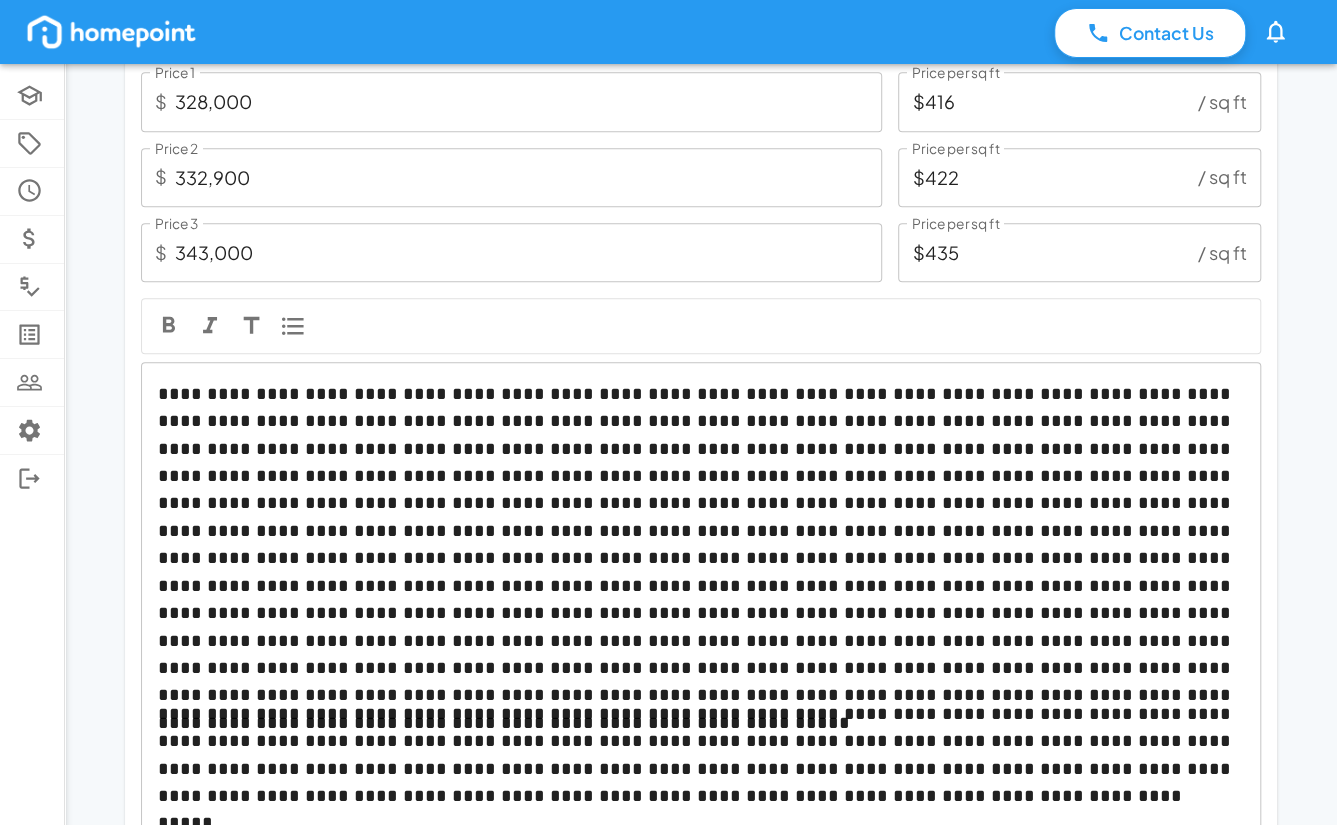 click on "**********" at bounding box center (701, 756) 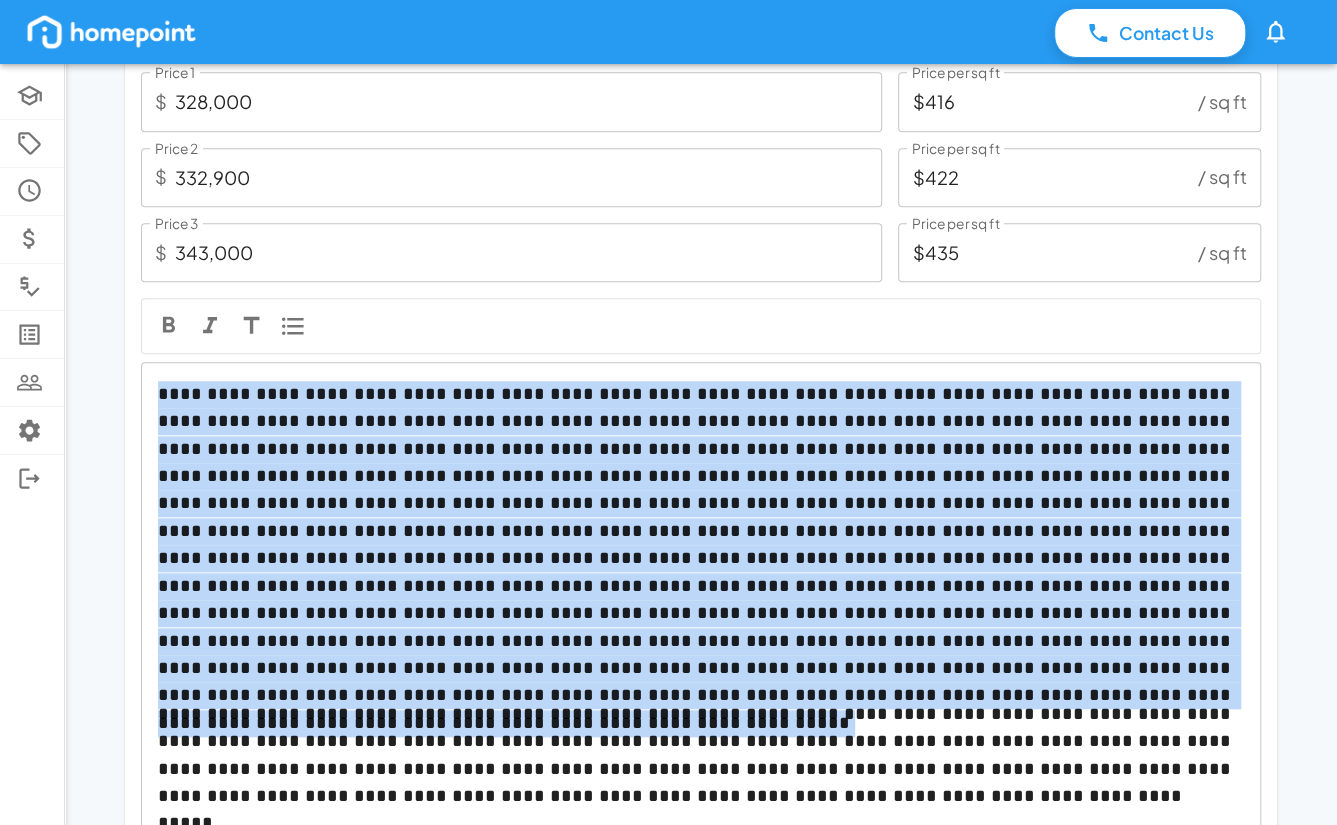 drag, startPoint x: 1114, startPoint y: 760, endPoint x: 1198, endPoint y: 664, distance: 127.56175 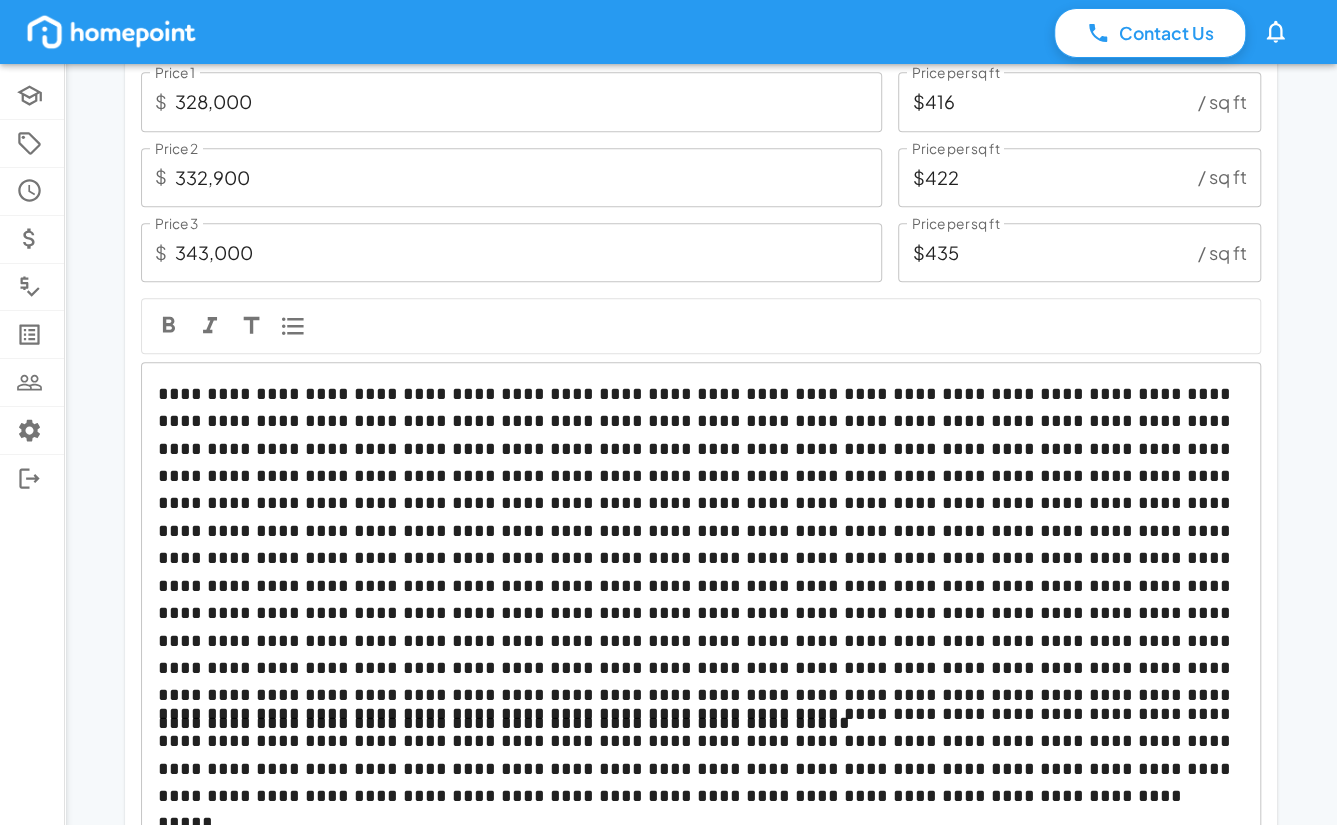 click on "**********" at bounding box center (701, 756) 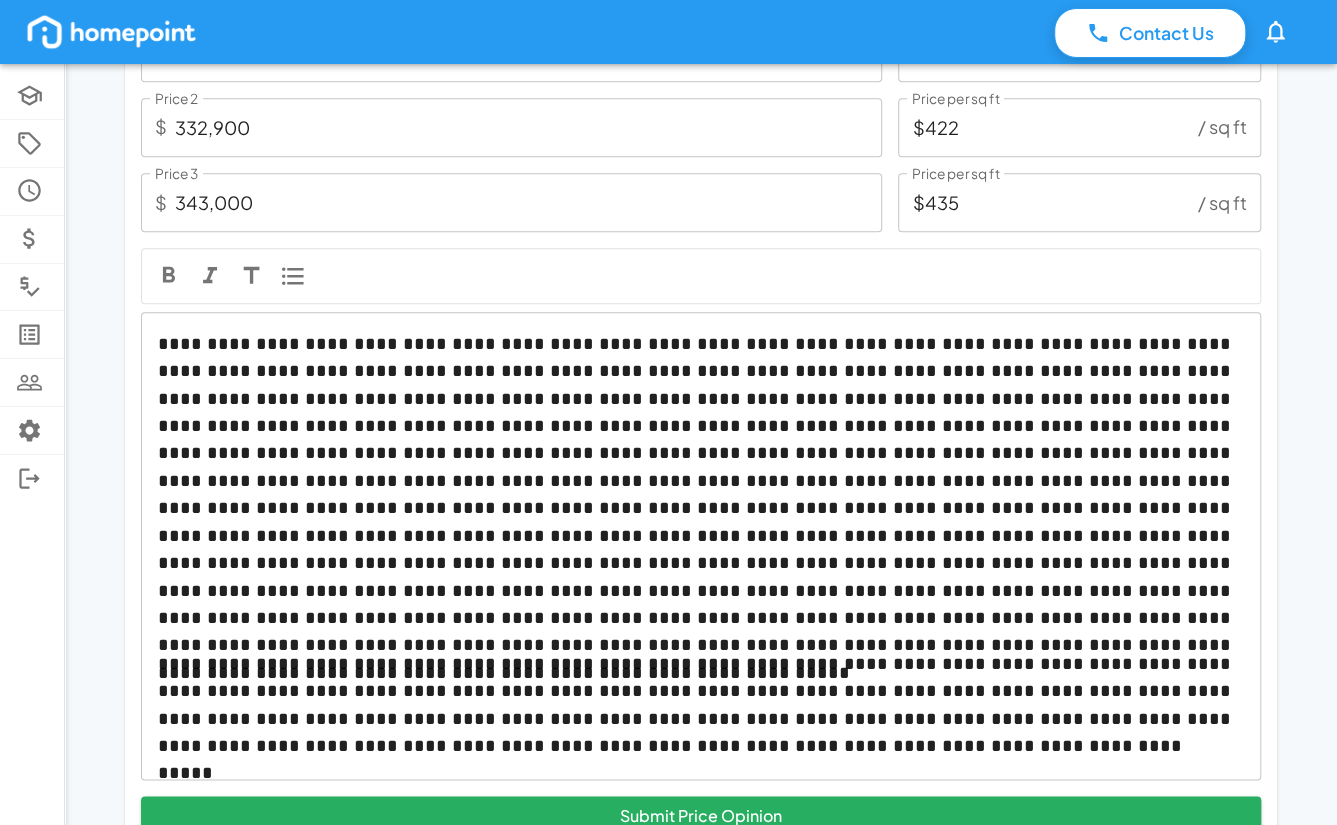 scroll, scrollTop: 735, scrollLeft: 0, axis: vertical 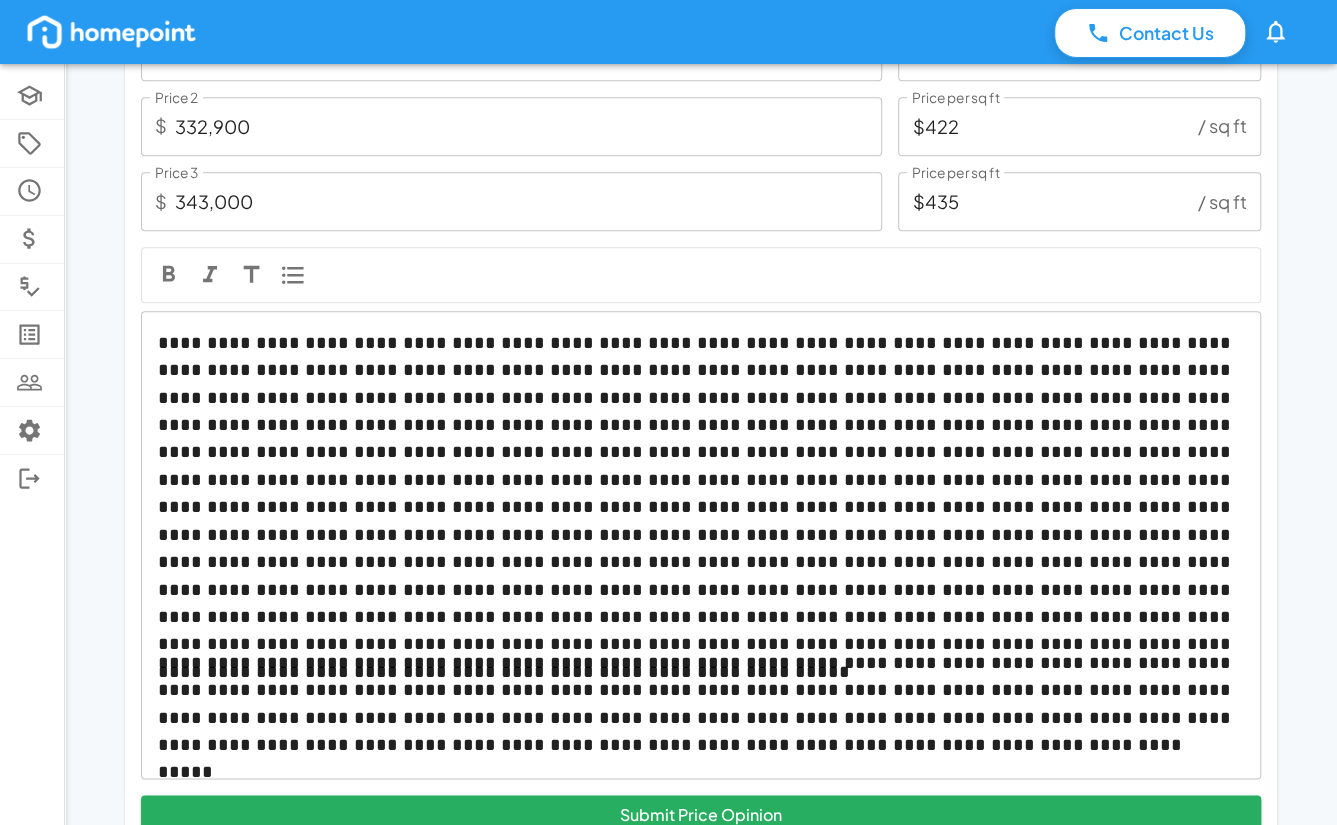 click on "**********" at bounding box center [701, 705] 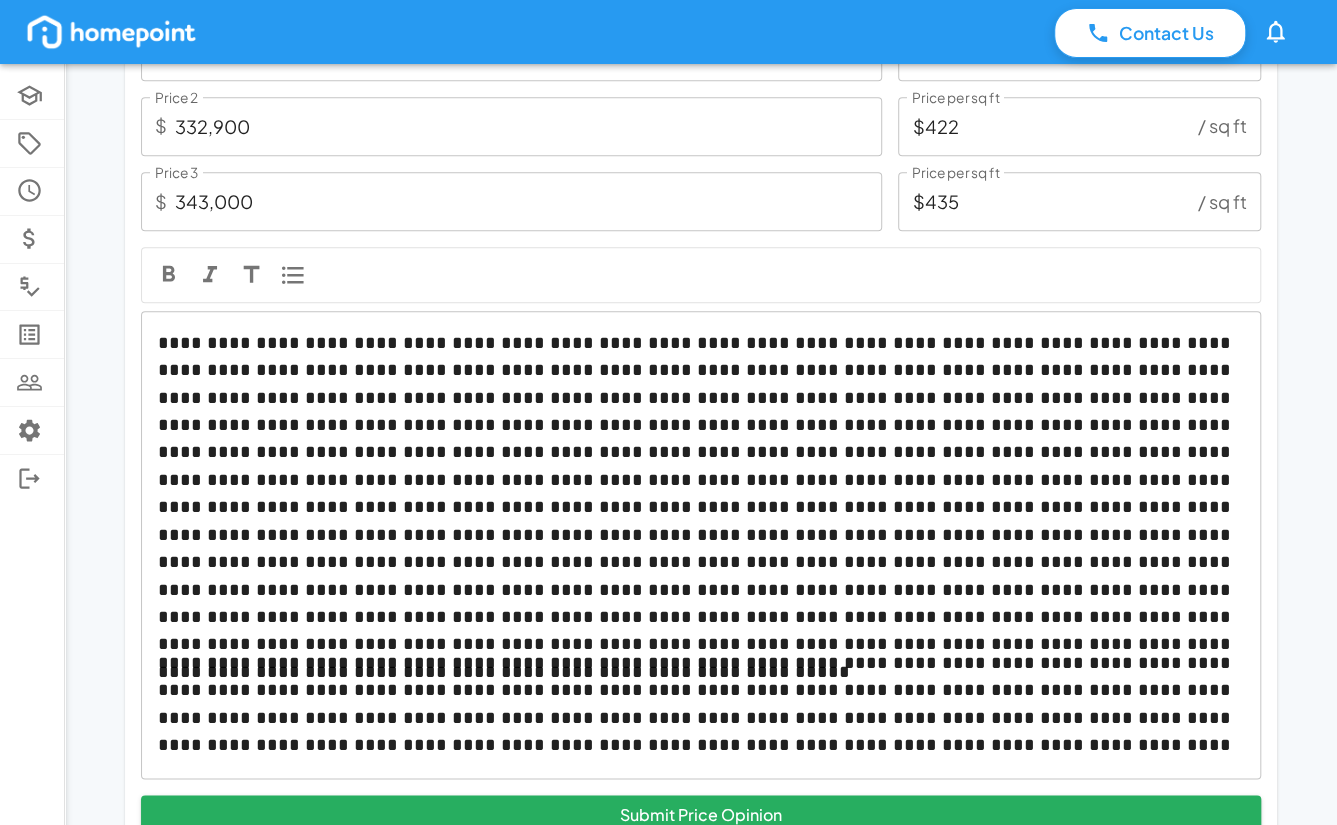 click on "**********" at bounding box center [701, 545] 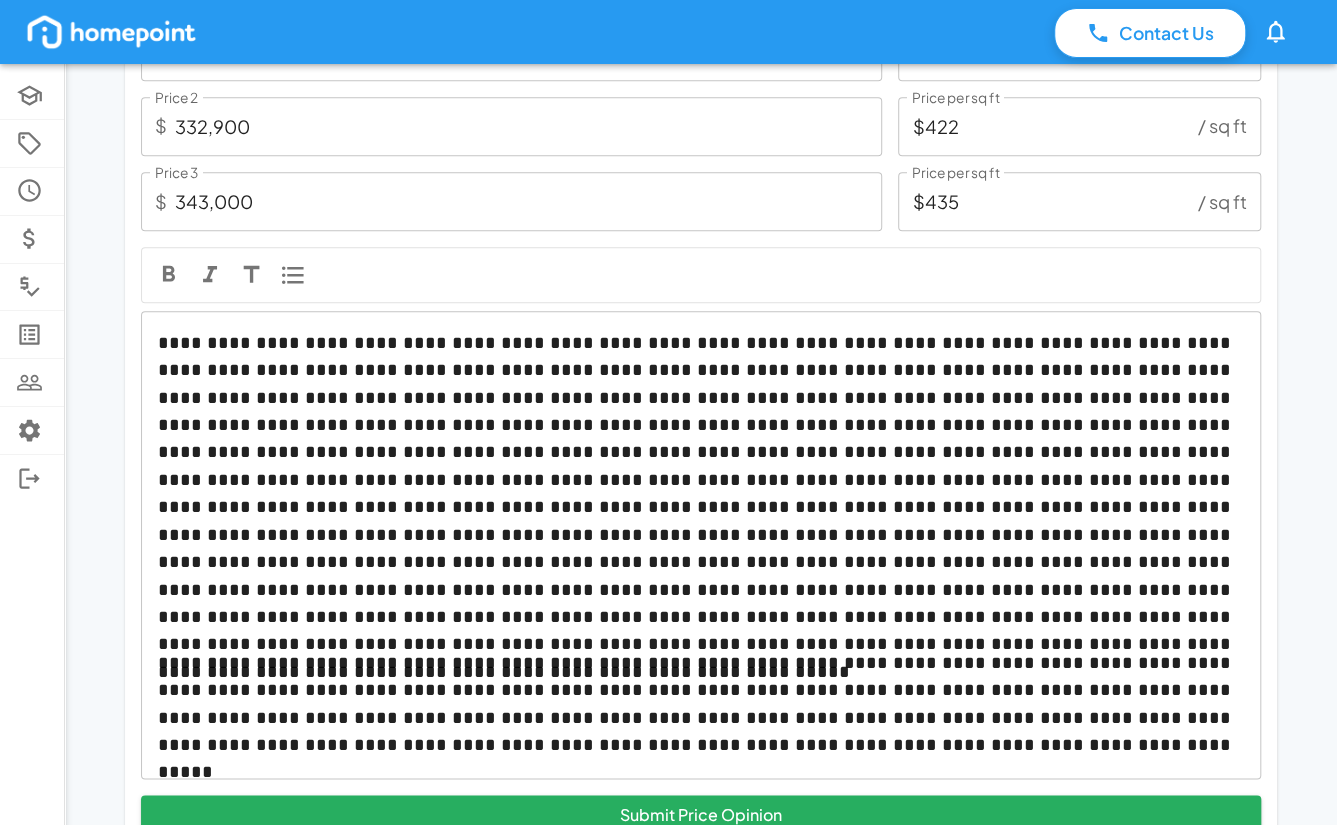 click at bounding box center (701, 481) 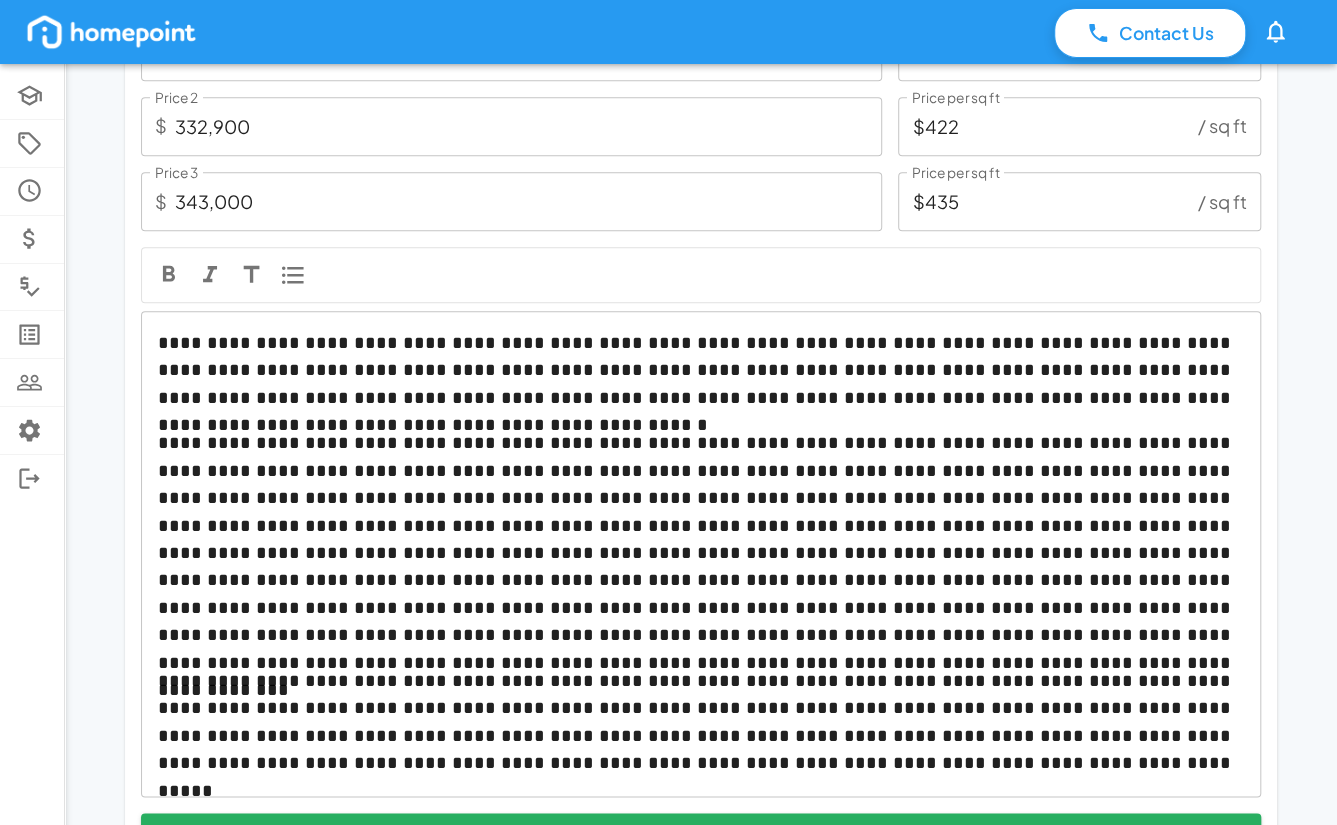 click on "**********" at bounding box center (701, 539) 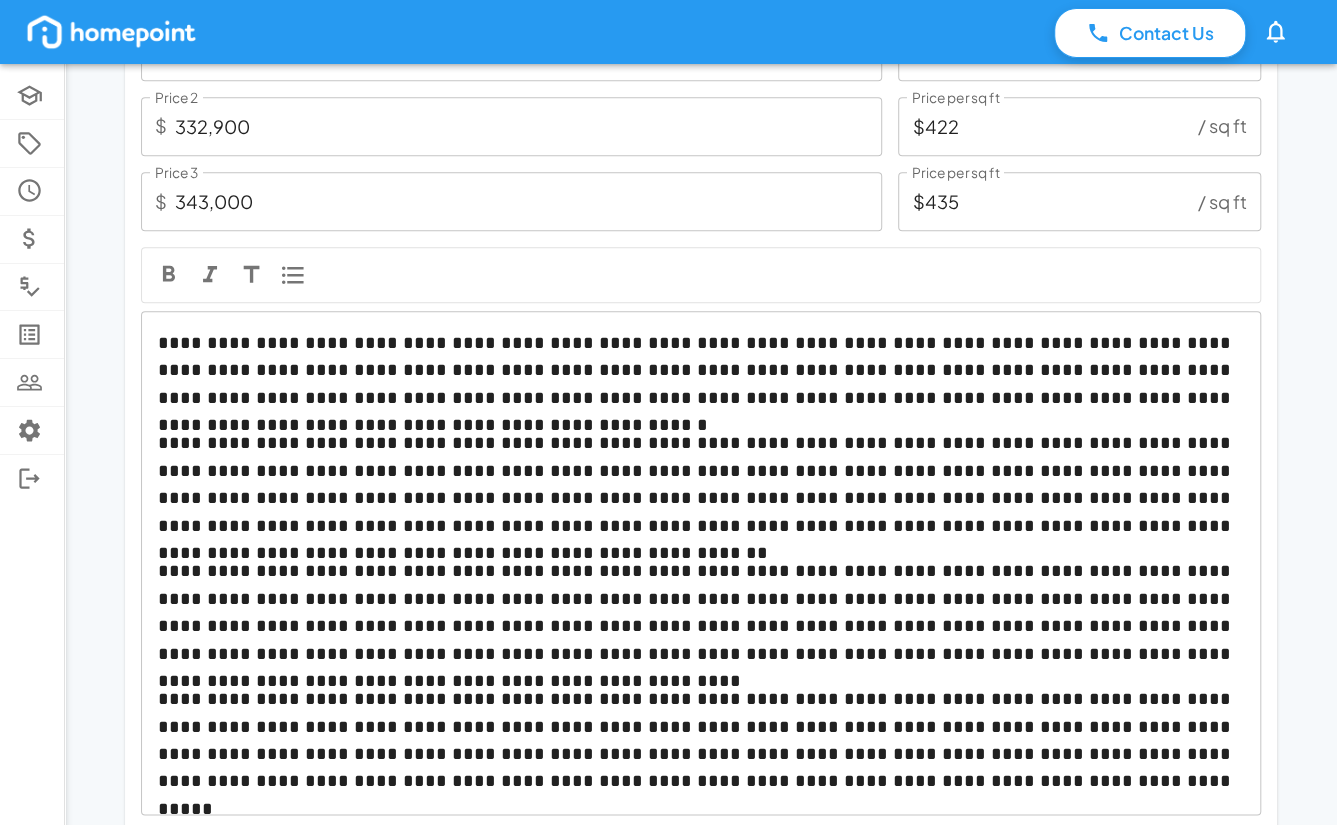 click on "**********" at bounding box center [701, 613] 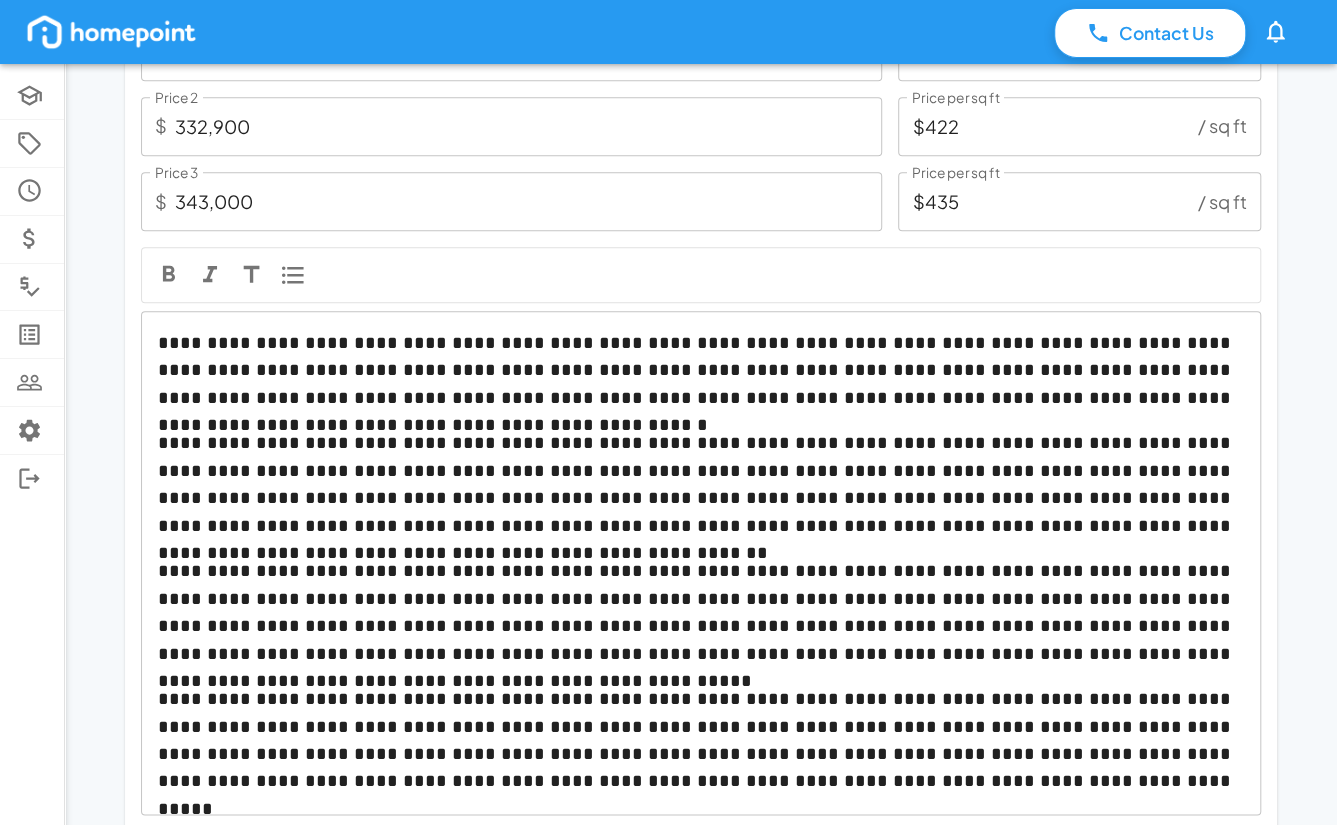 click on "**********" at bounding box center [701, 613] 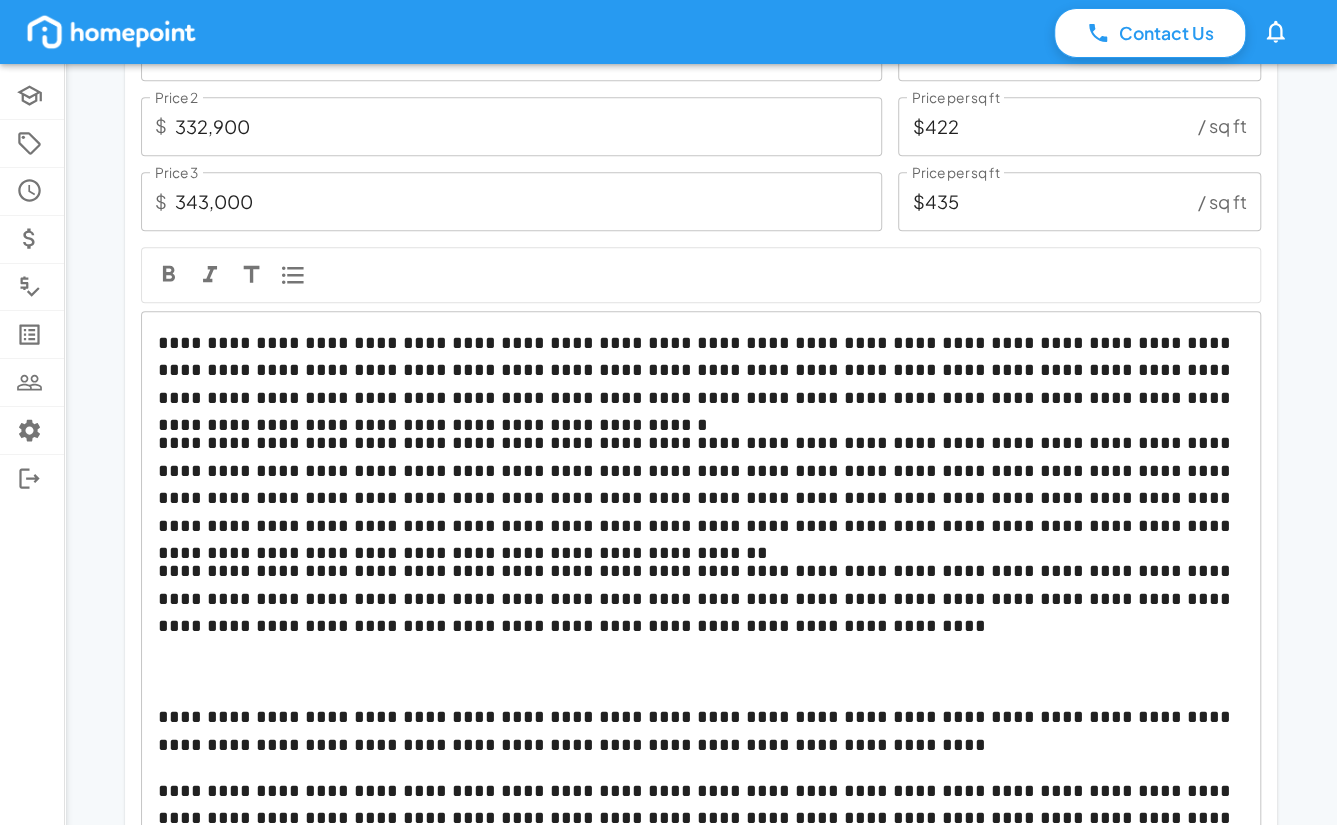 click on "**********" at bounding box center [701, 485] 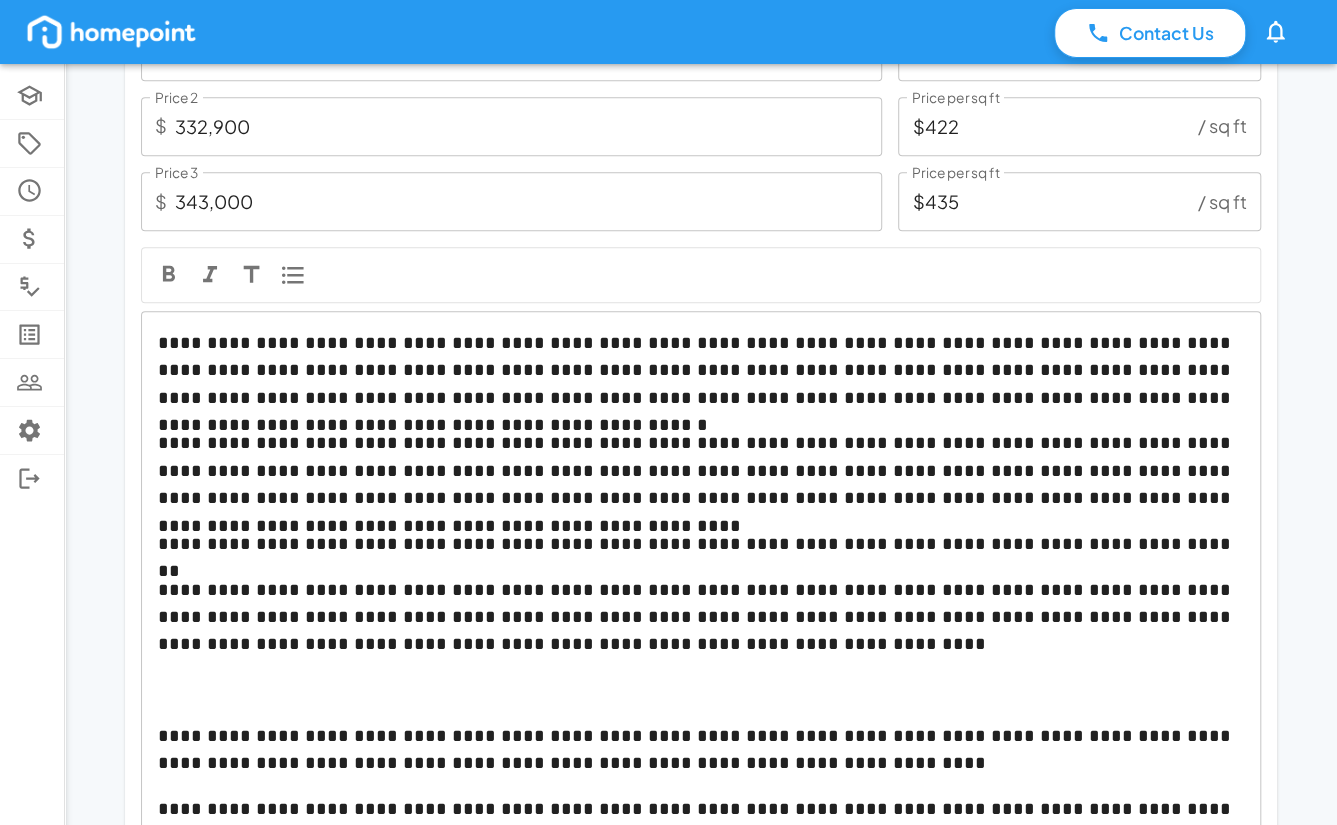 click on "**********" at bounding box center (701, 618) 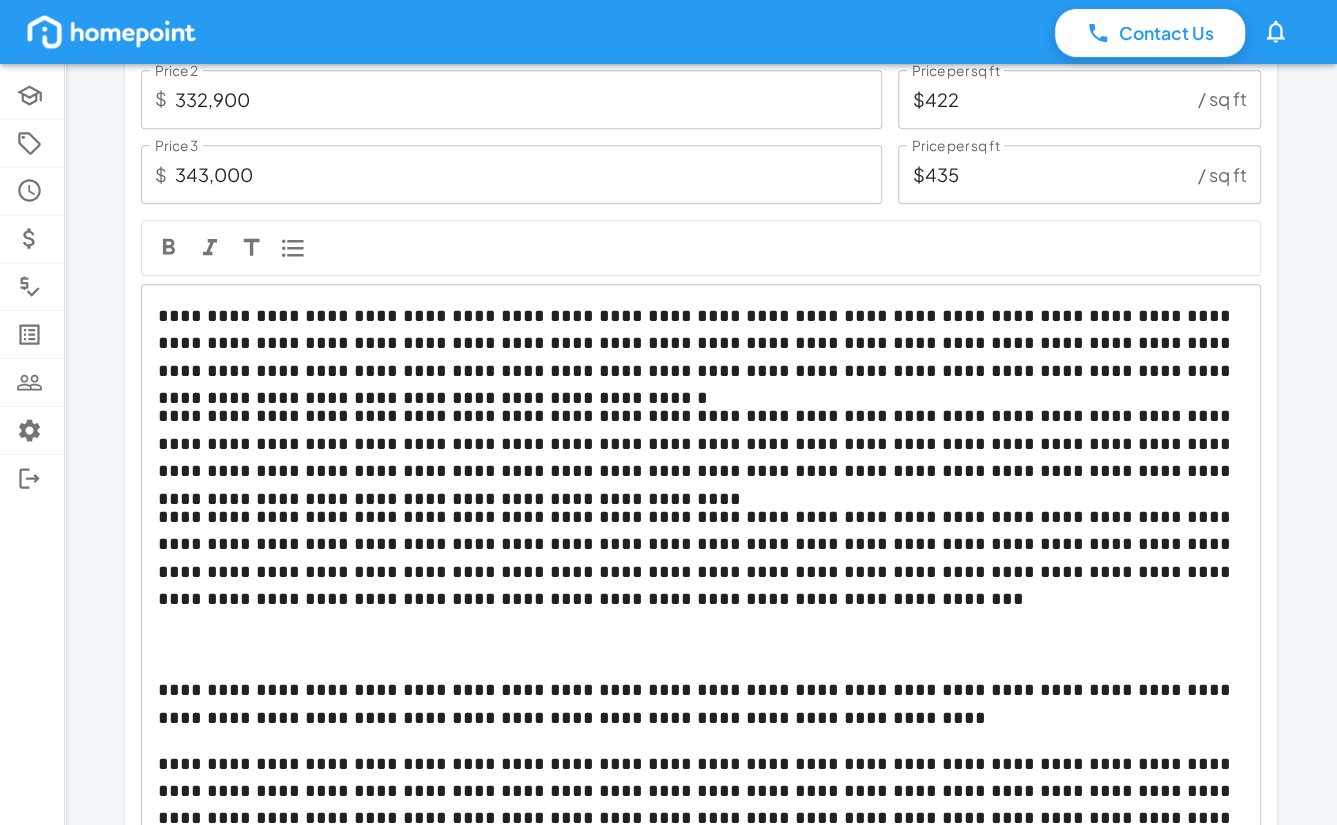 scroll, scrollTop: 763, scrollLeft: 0, axis: vertical 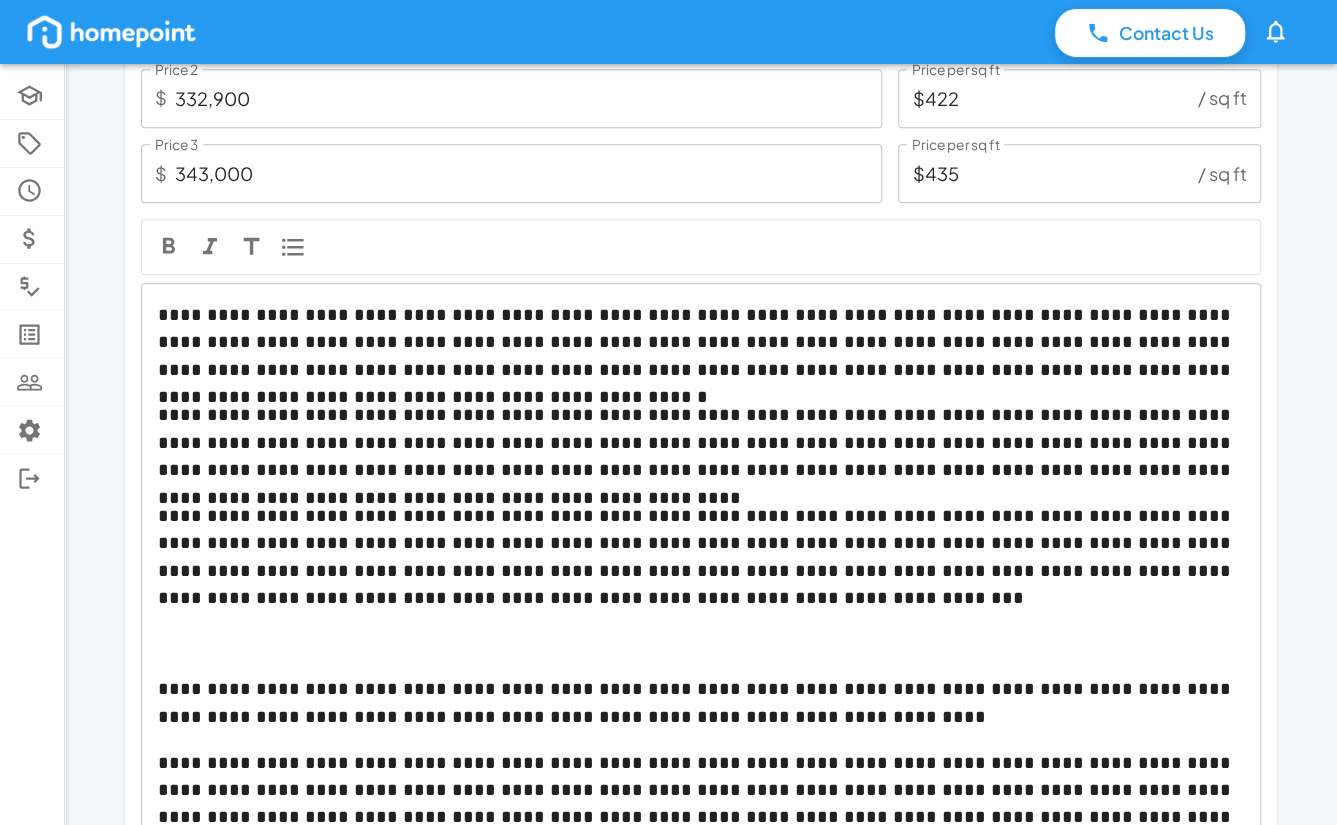click at bounding box center [701, 644] 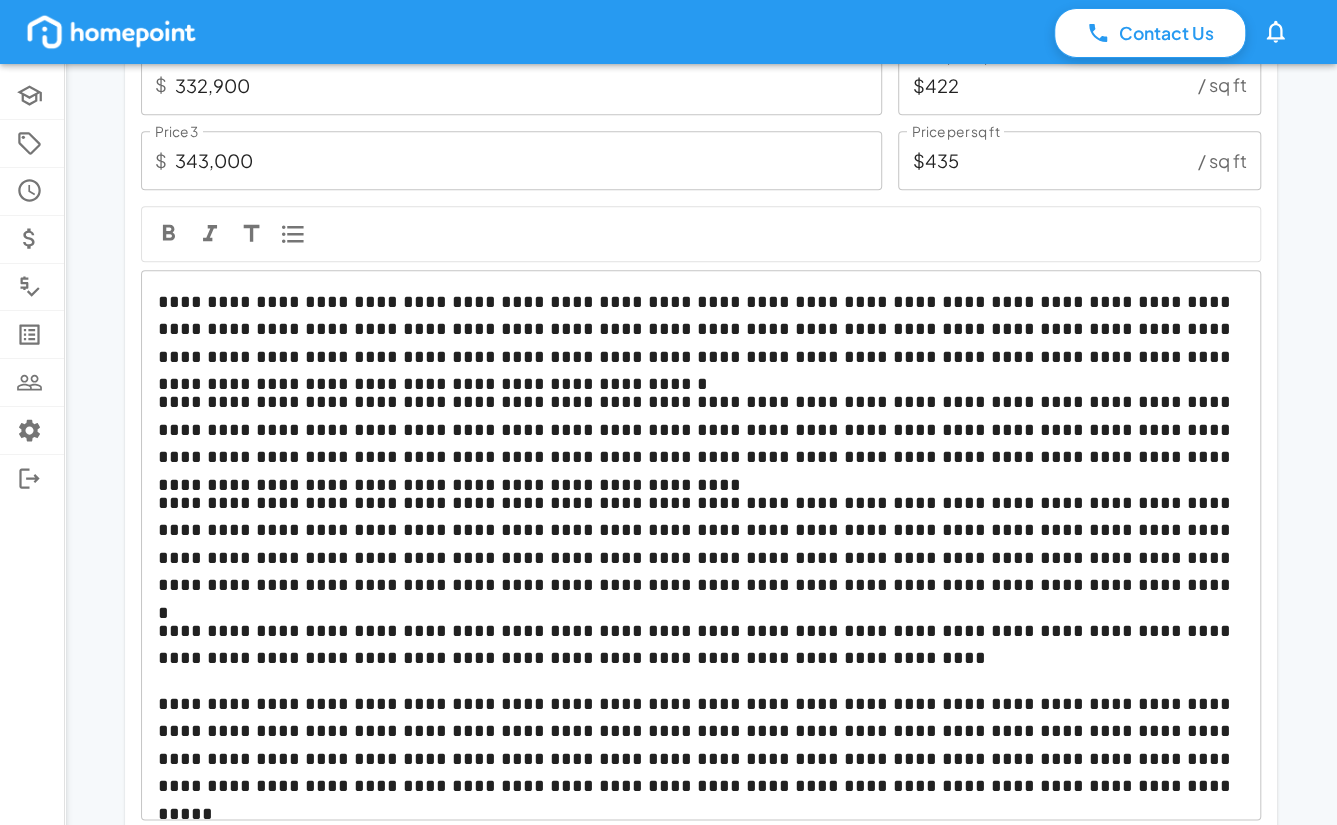scroll, scrollTop: 894, scrollLeft: 0, axis: vertical 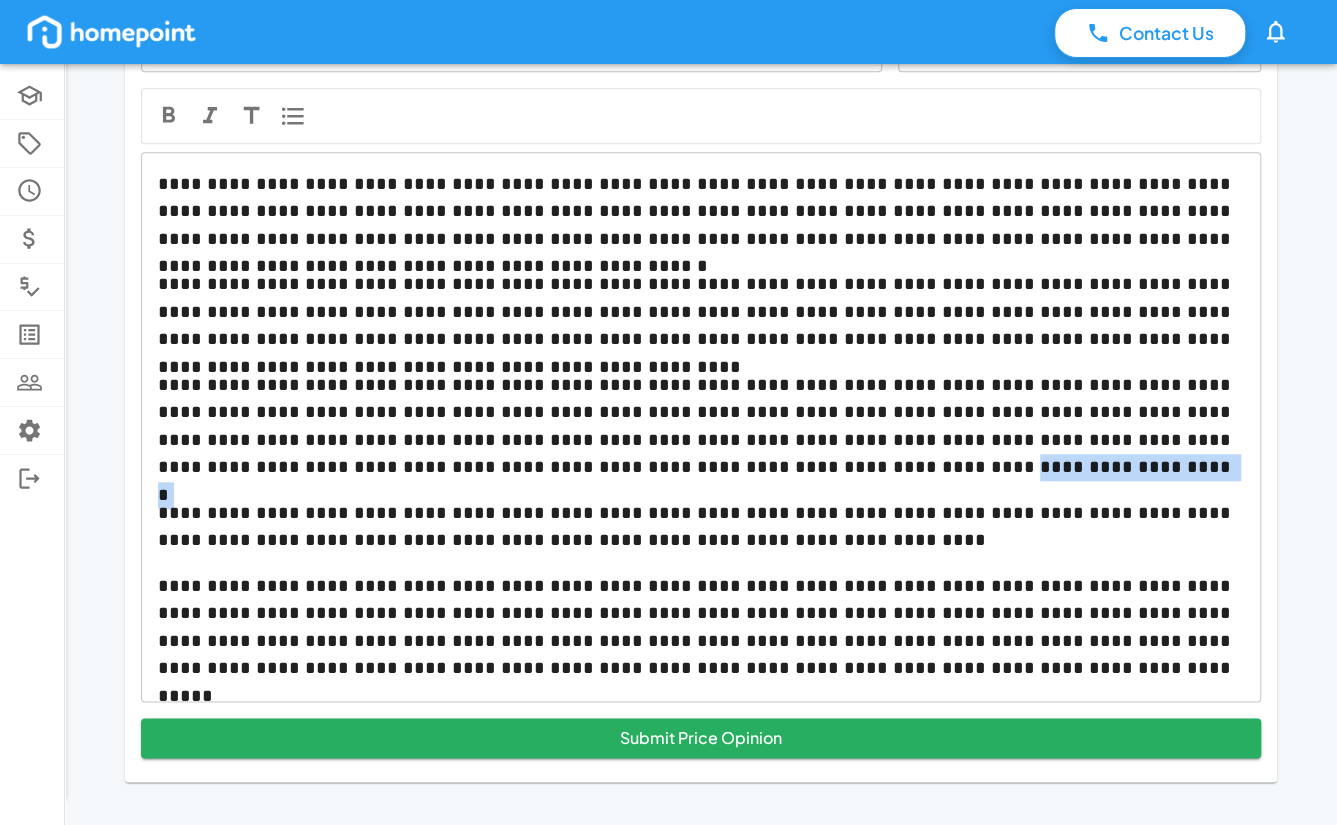 drag, startPoint x: 586, startPoint y: 469, endPoint x: 392, endPoint y: 455, distance: 194.5045 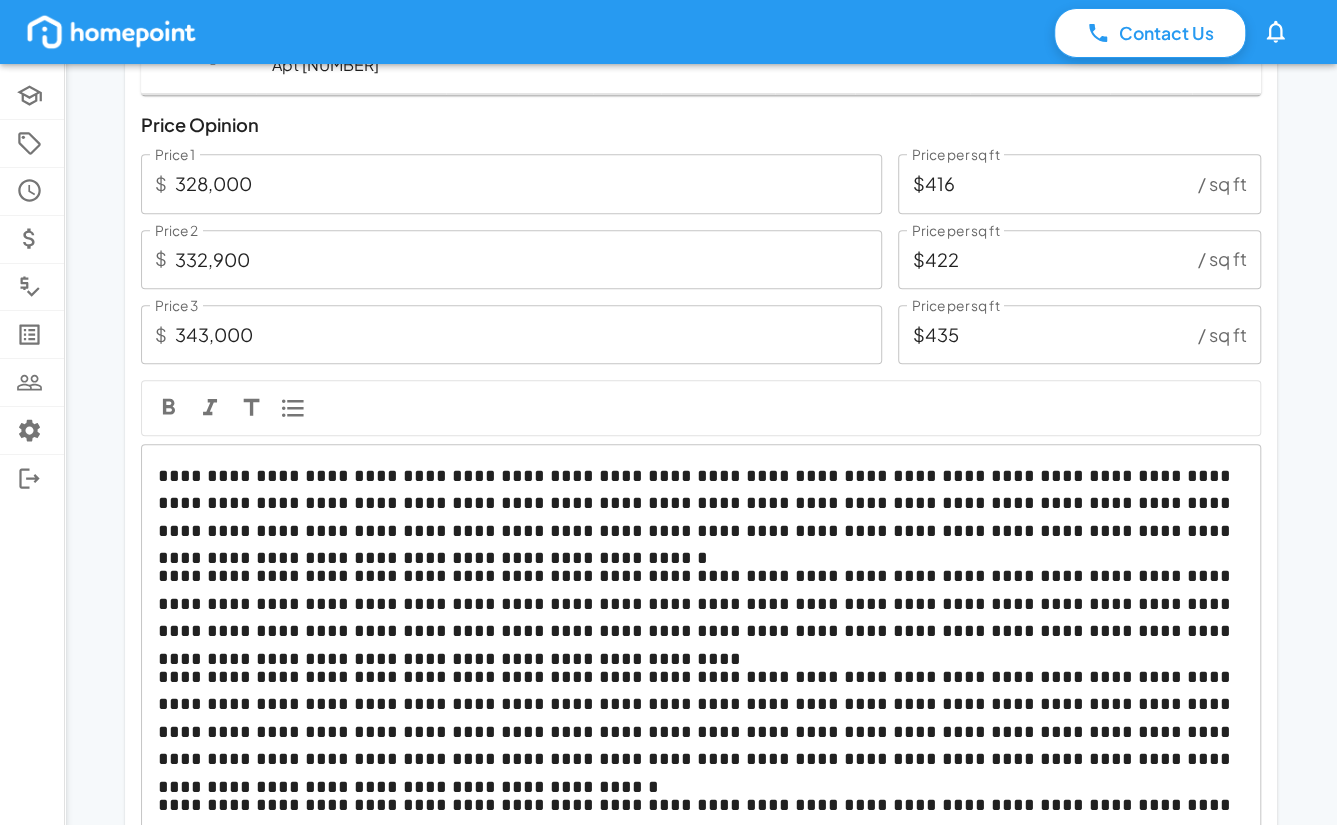 scroll, scrollTop: 617, scrollLeft: 0, axis: vertical 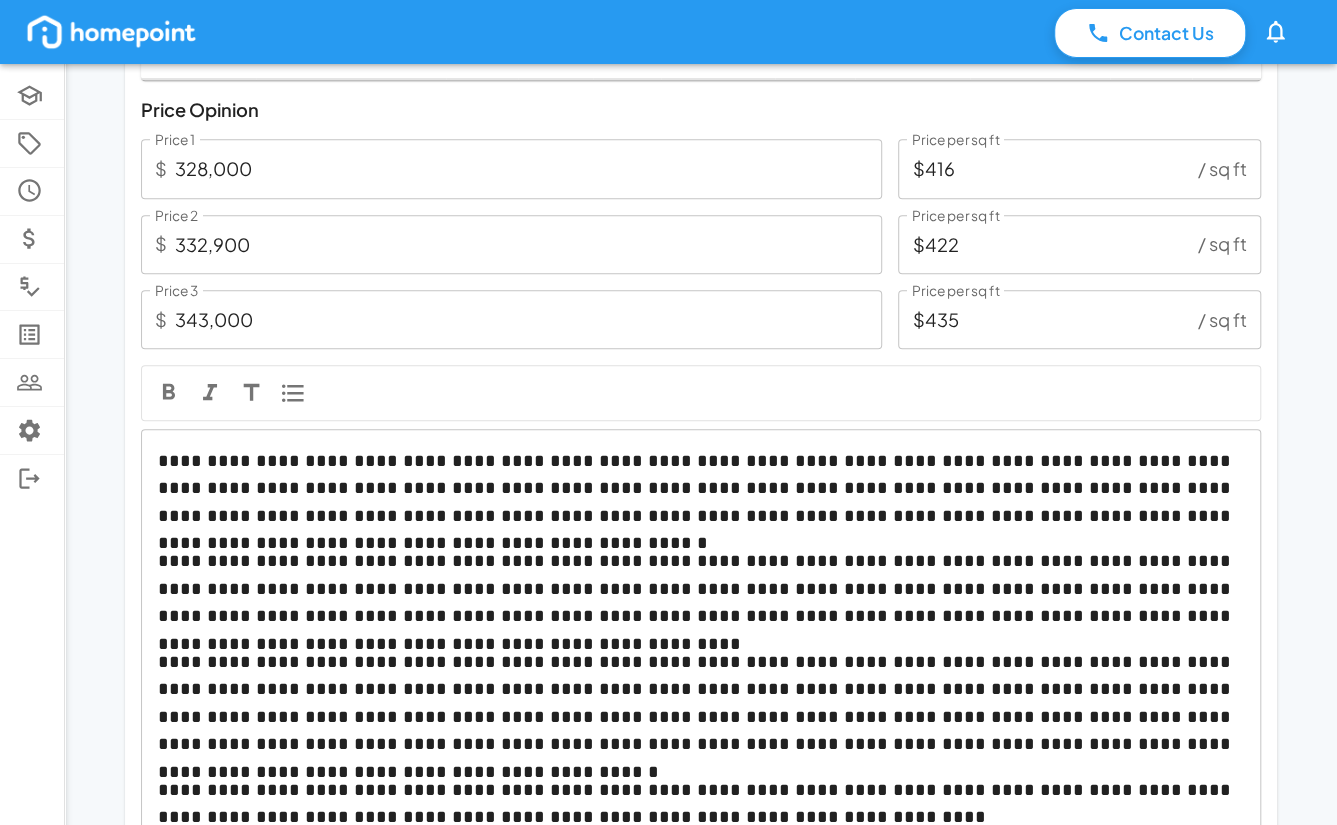 click on "**********" at bounding box center (701, 704) 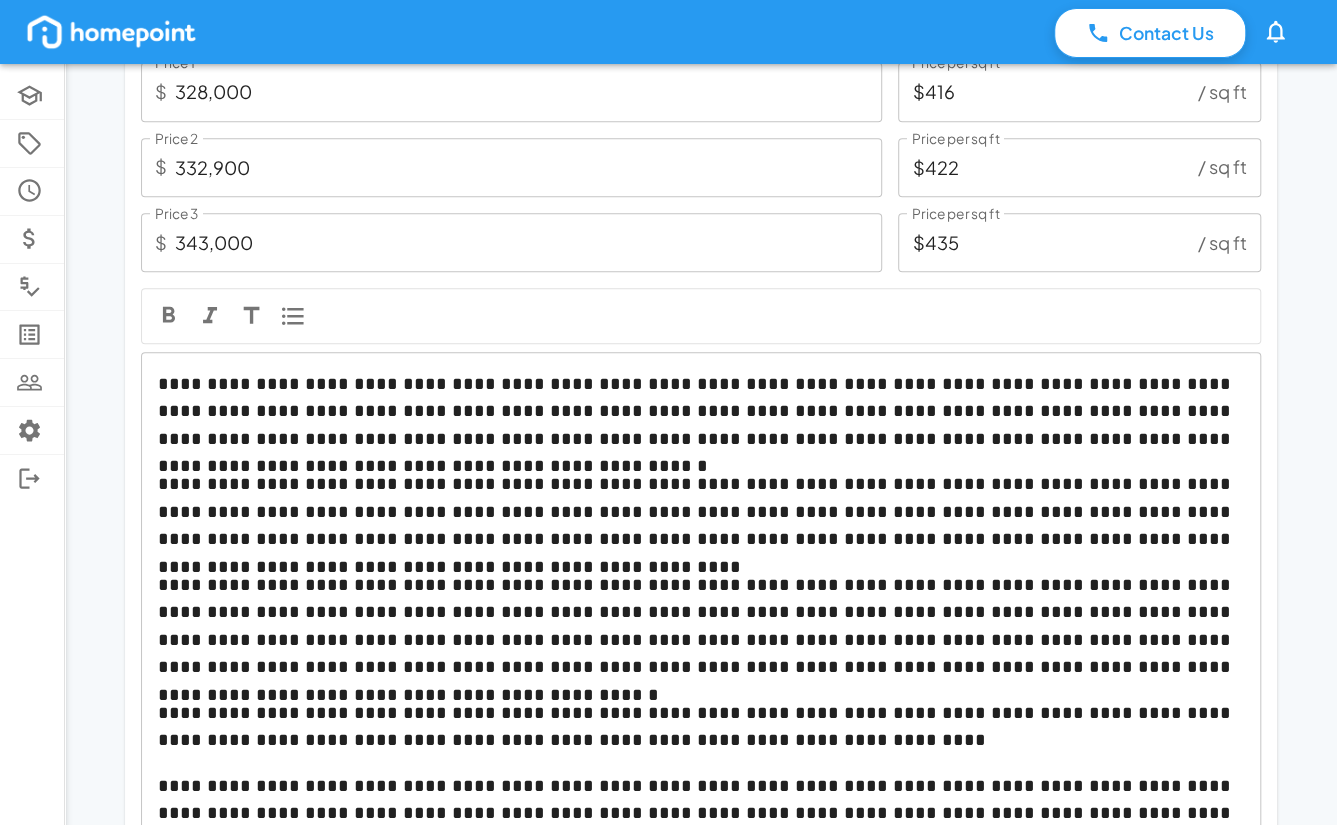 scroll, scrollTop: 894, scrollLeft: 0, axis: vertical 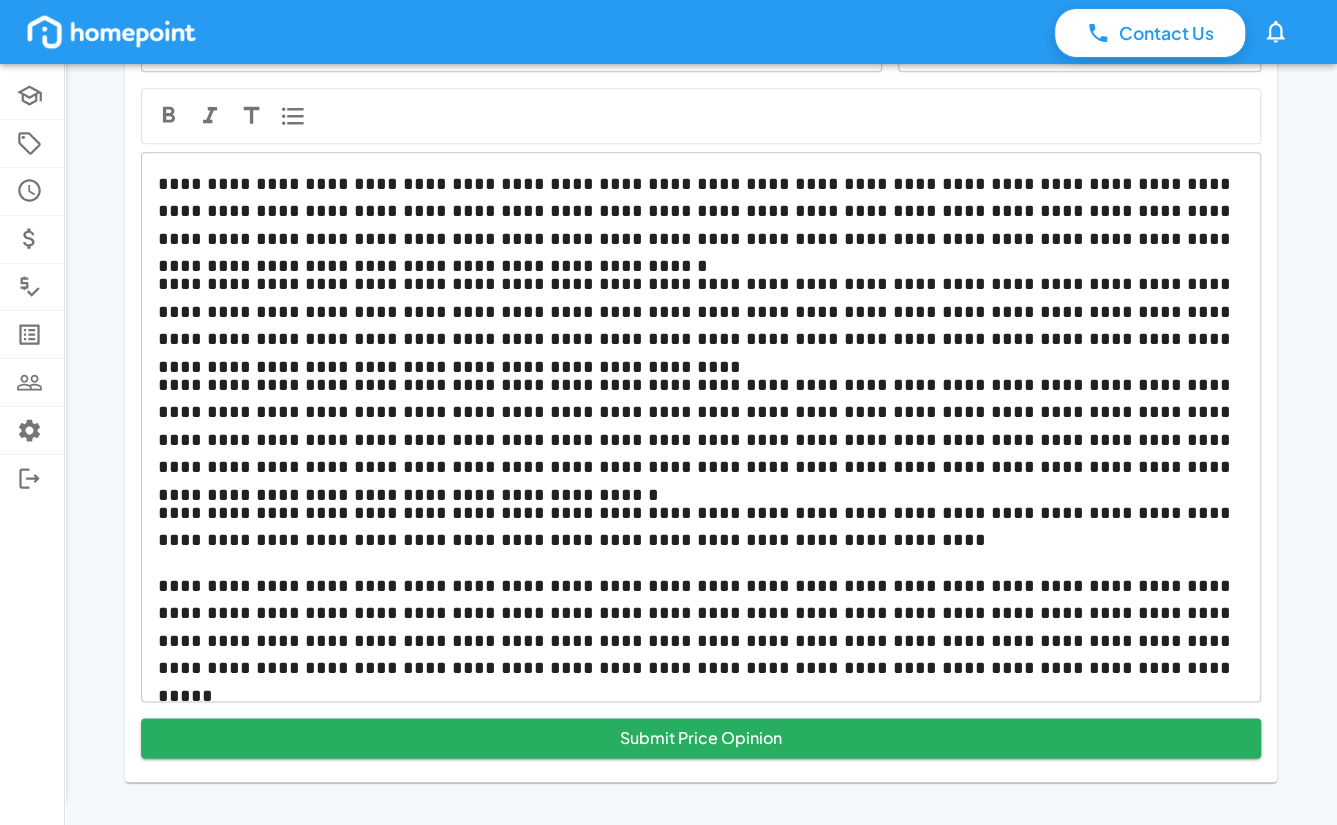 click on "**********" at bounding box center [701, 628] 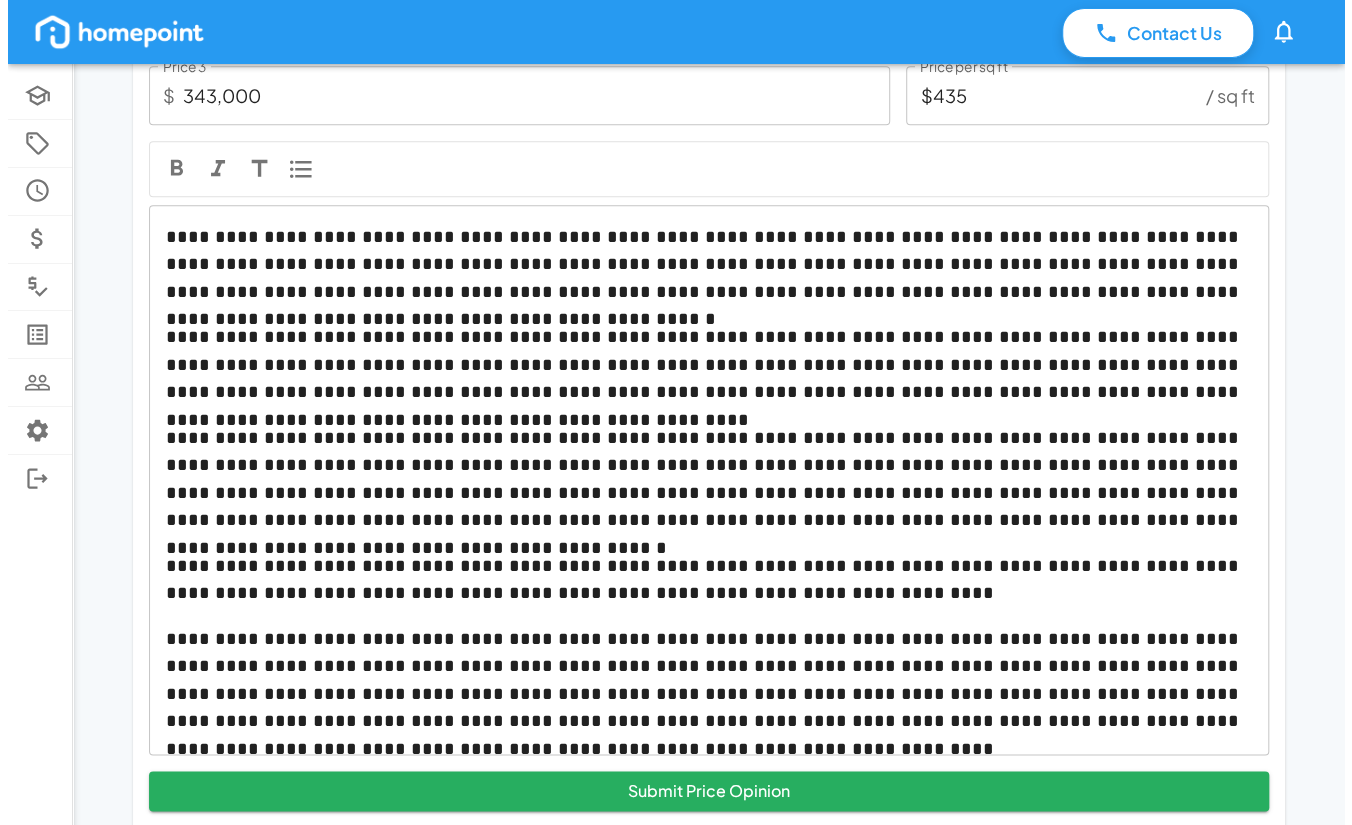 scroll, scrollTop: 842, scrollLeft: 0, axis: vertical 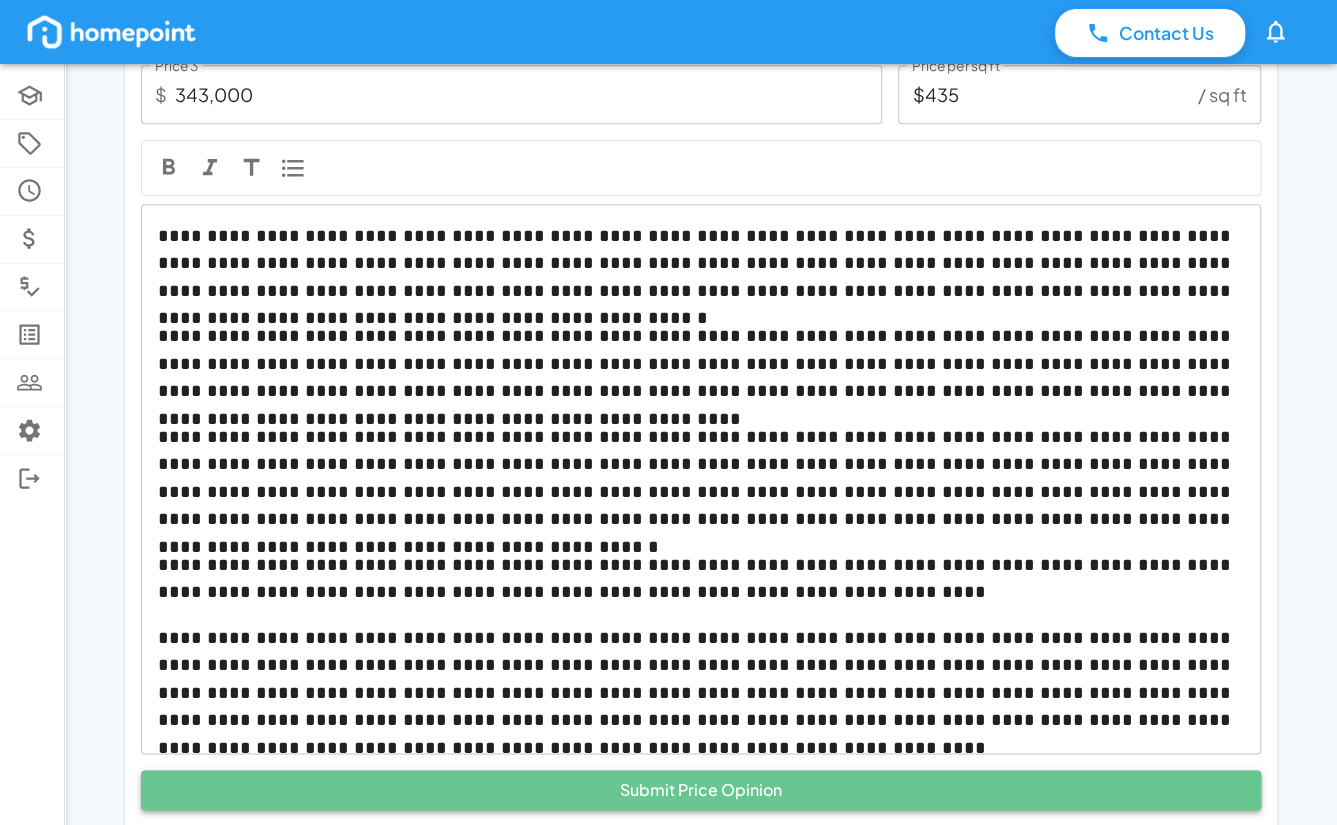 click on "Submit Price Opinion" at bounding box center [701, 790] 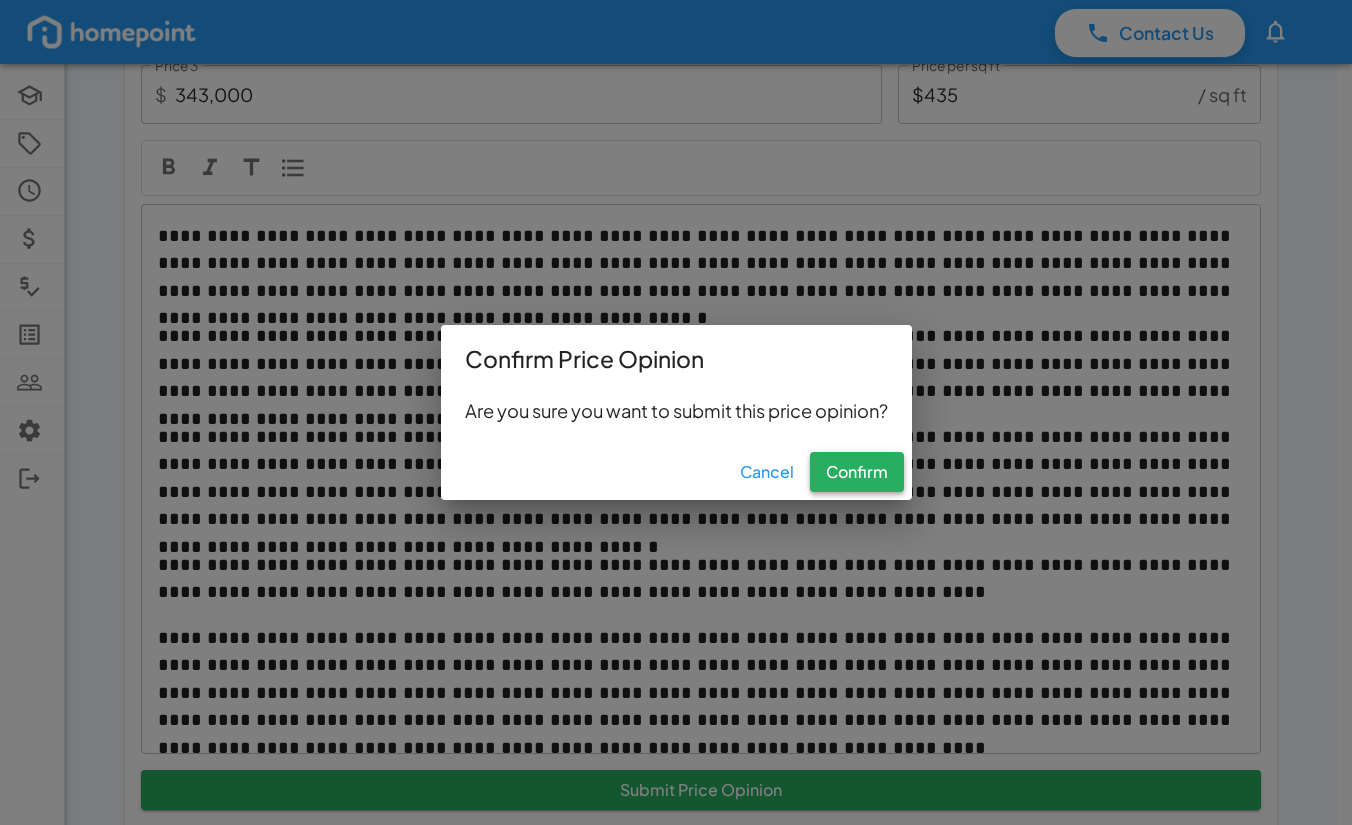 click on "Confirm" at bounding box center [857, 472] 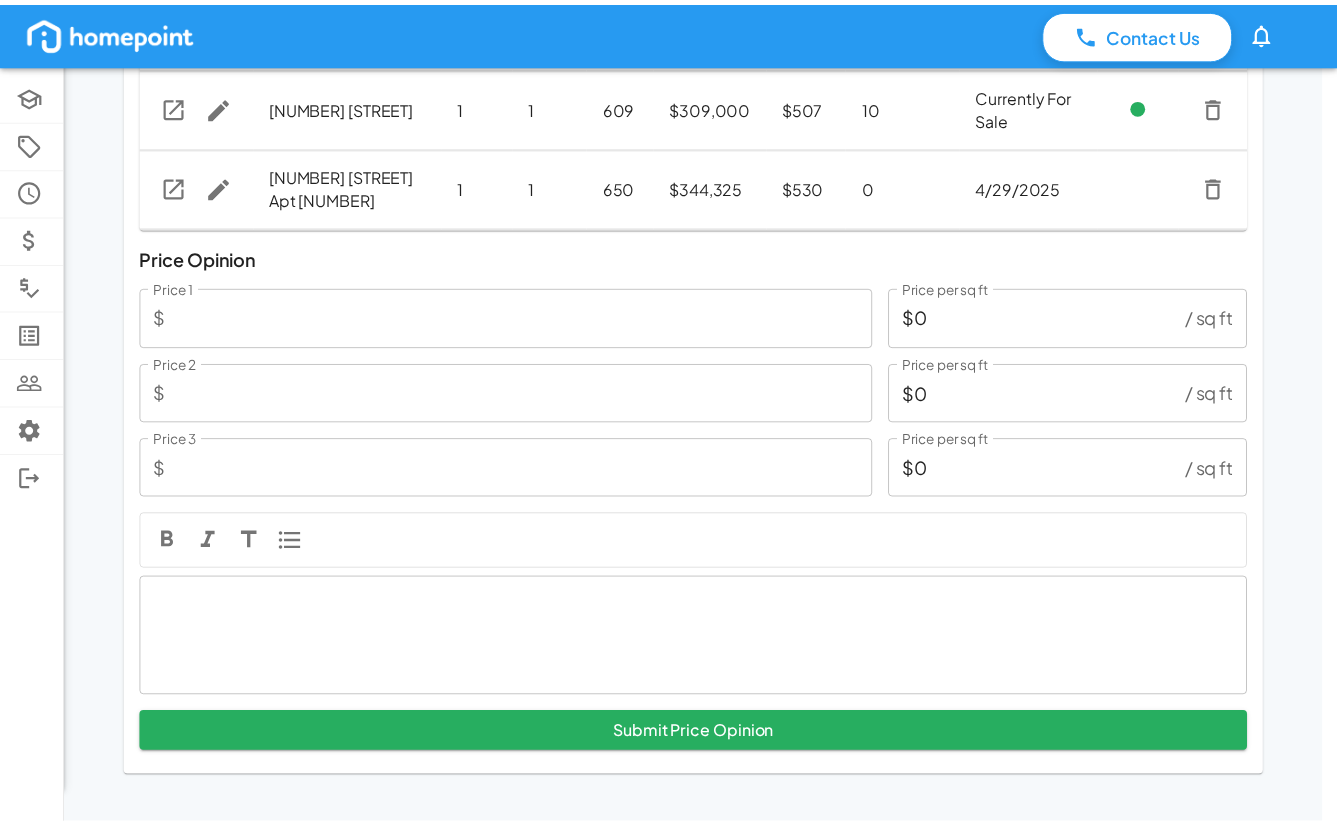 scroll, scrollTop: 410, scrollLeft: 0, axis: vertical 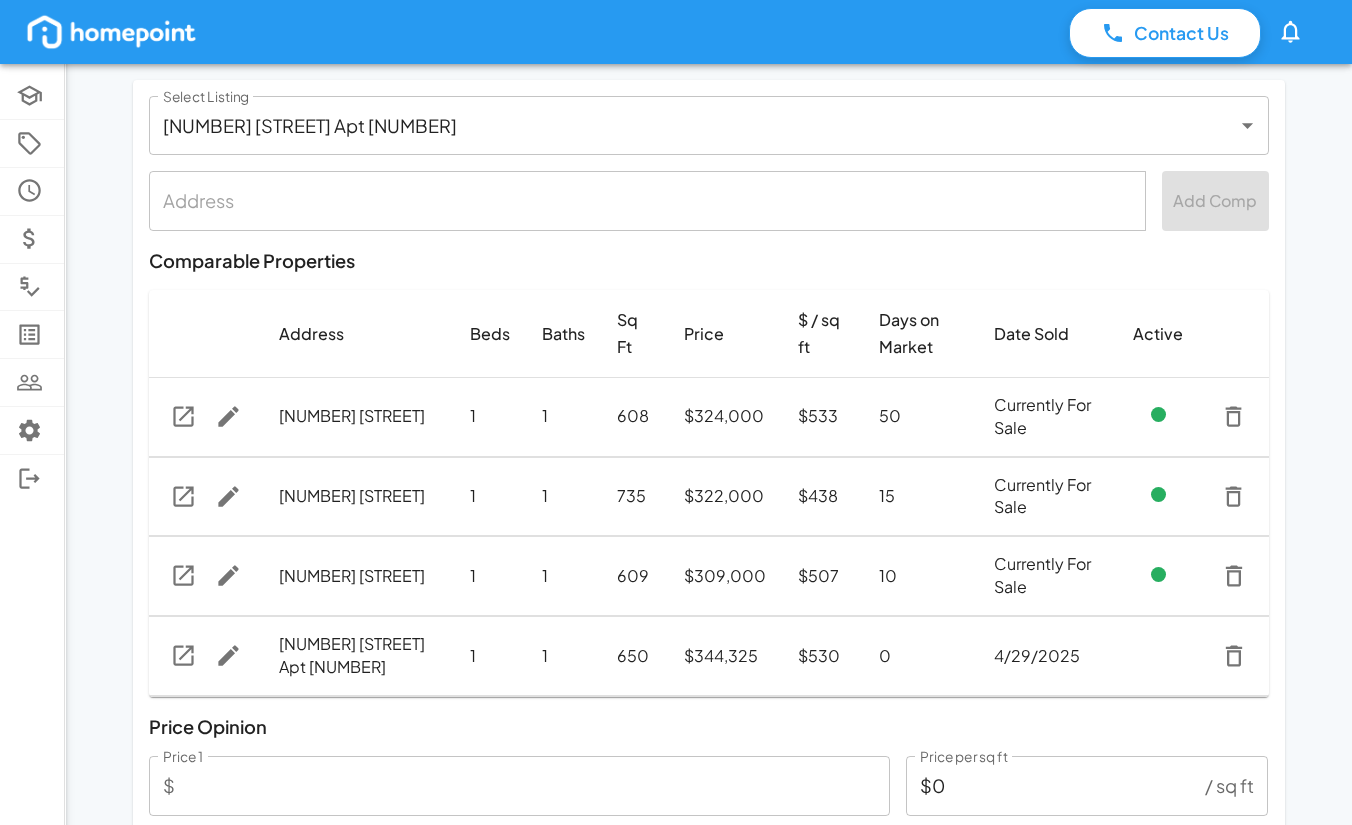 click on "**********" at bounding box center (676, 619) 